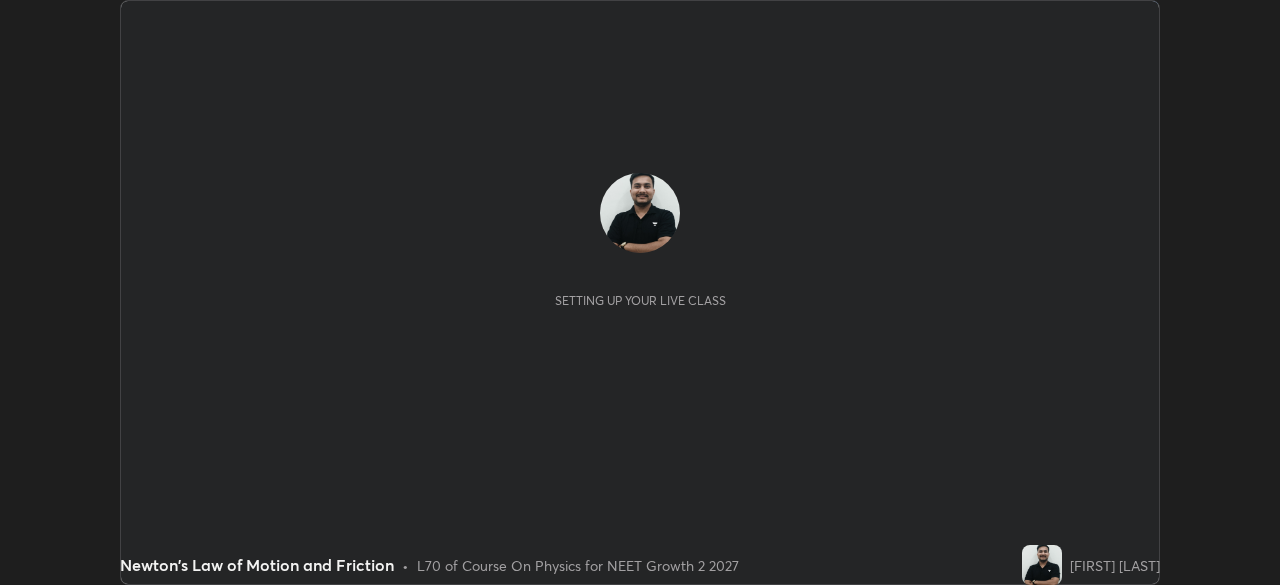 scroll, scrollTop: 0, scrollLeft: 0, axis: both 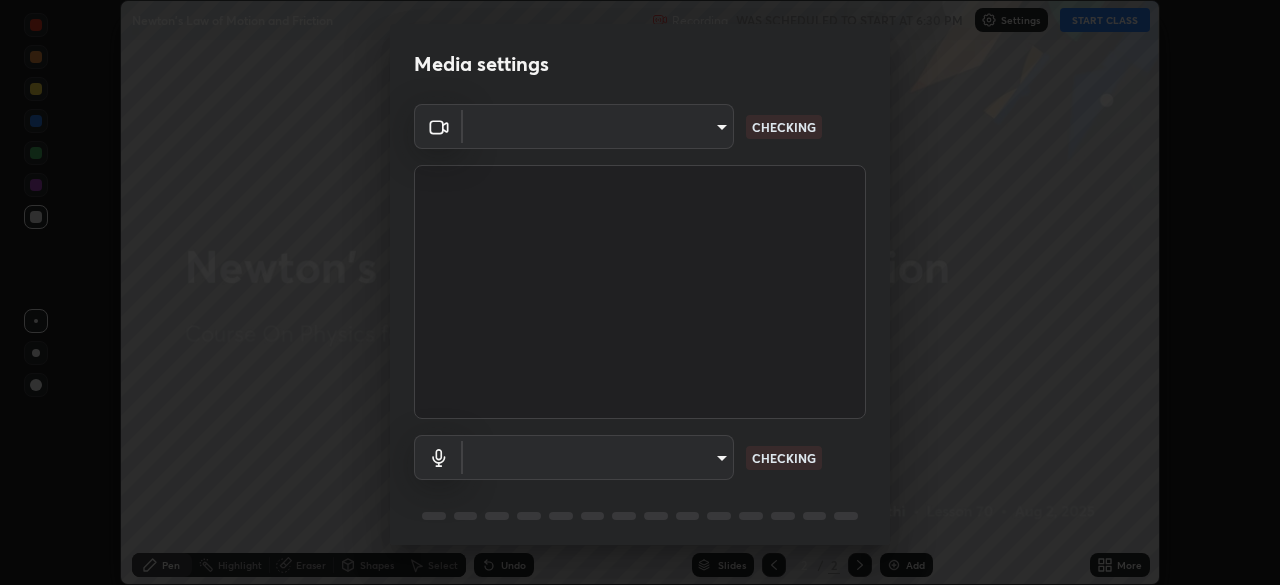 type on "c0fccc6def6e54878234cec608f9adb6f1ff5846390cd9187a75468fa774485e" 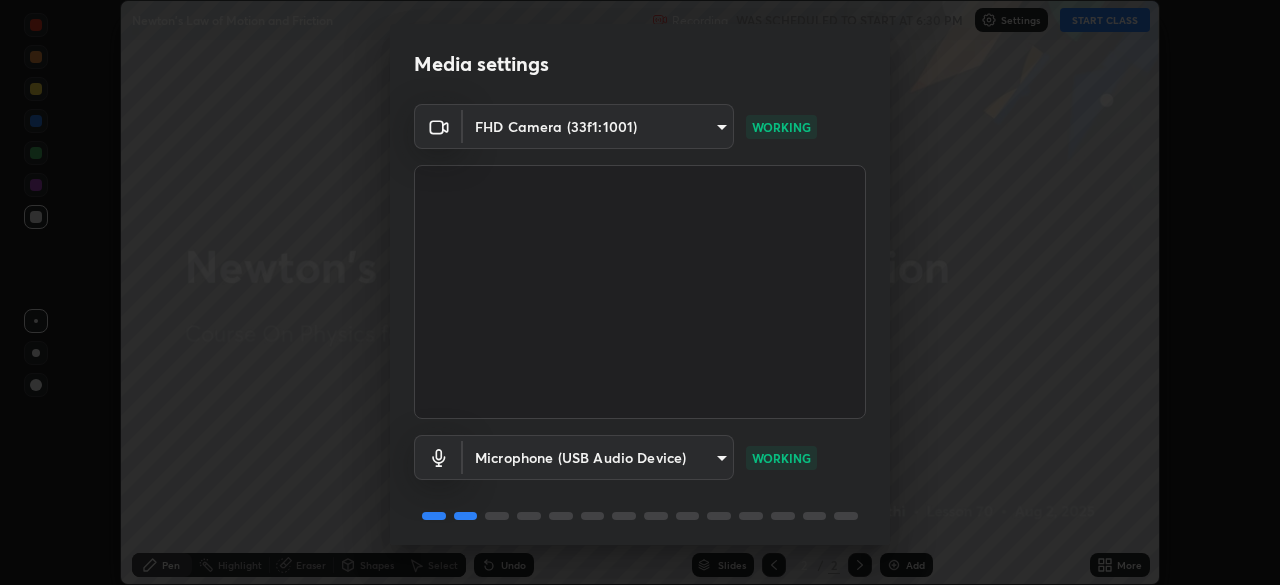 scroll, scrollTop: 71, scrollLeft: 0, axis: vertical 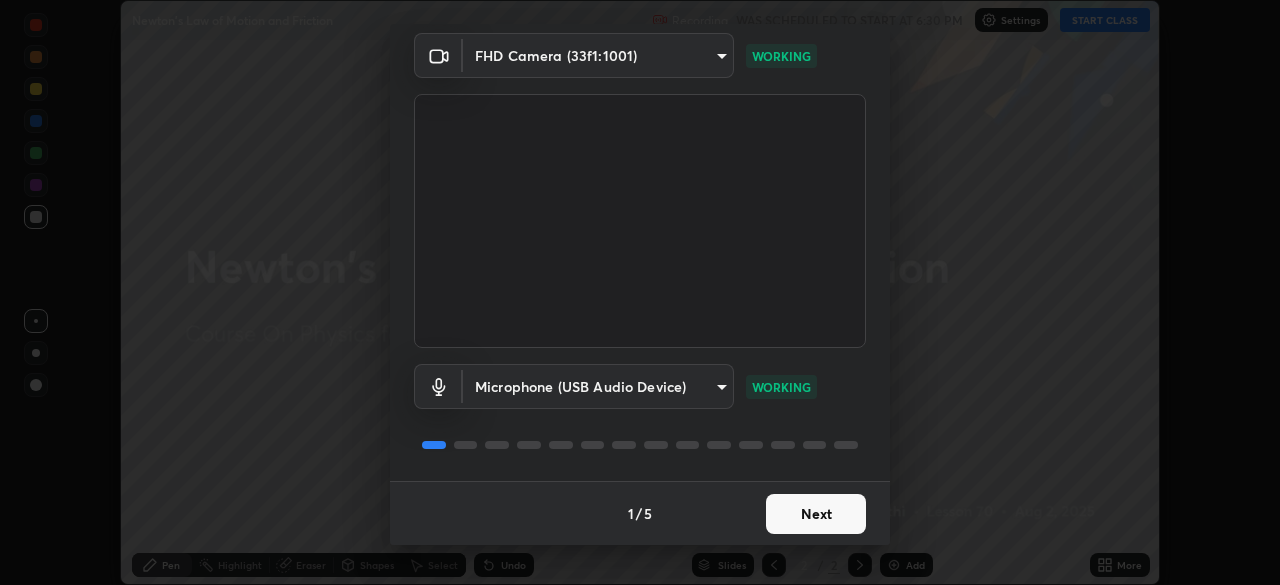 click on "Next" at bounding box center (816, 514) 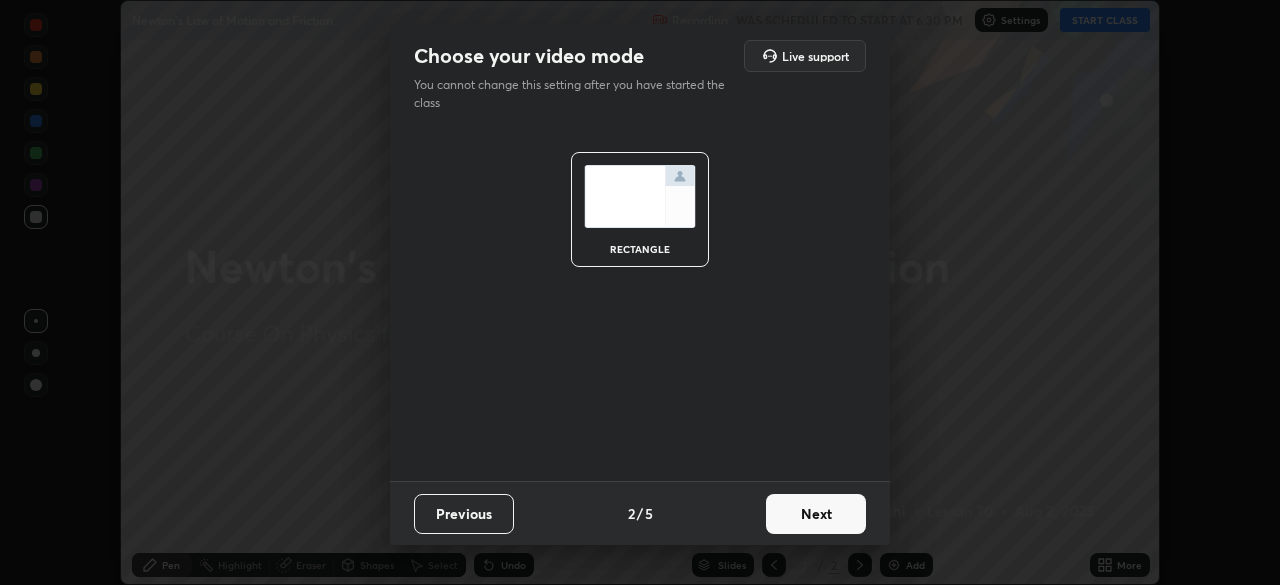 scroll, scrollTop: 0, scrollLeft: 0, axis: both 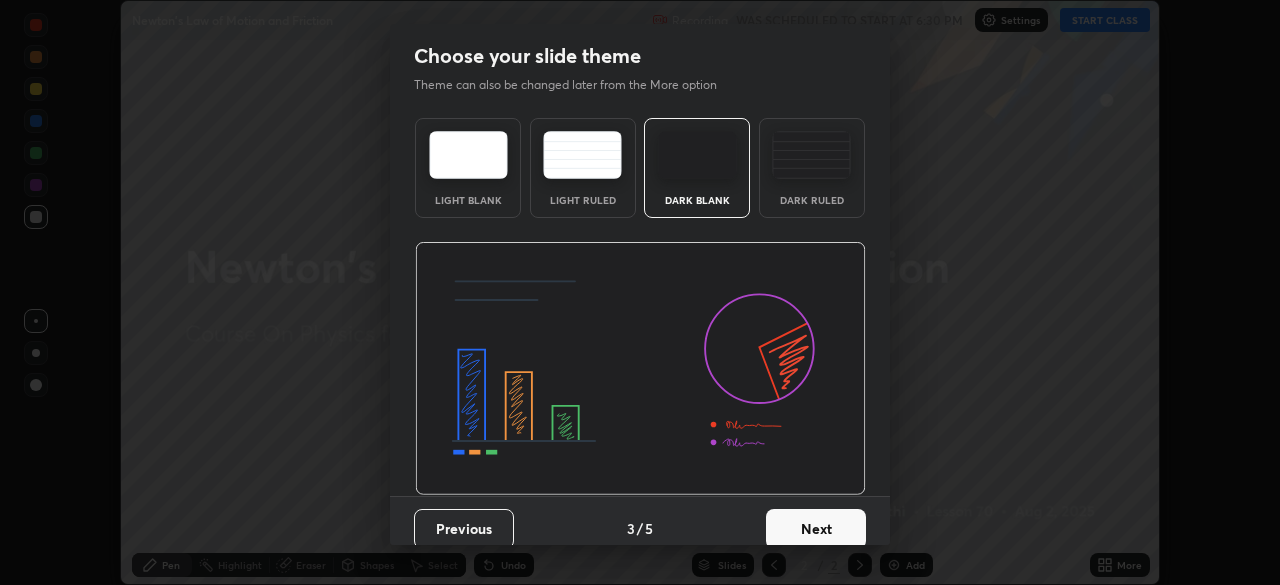 click on "Next" at bounding box center (816, 529) 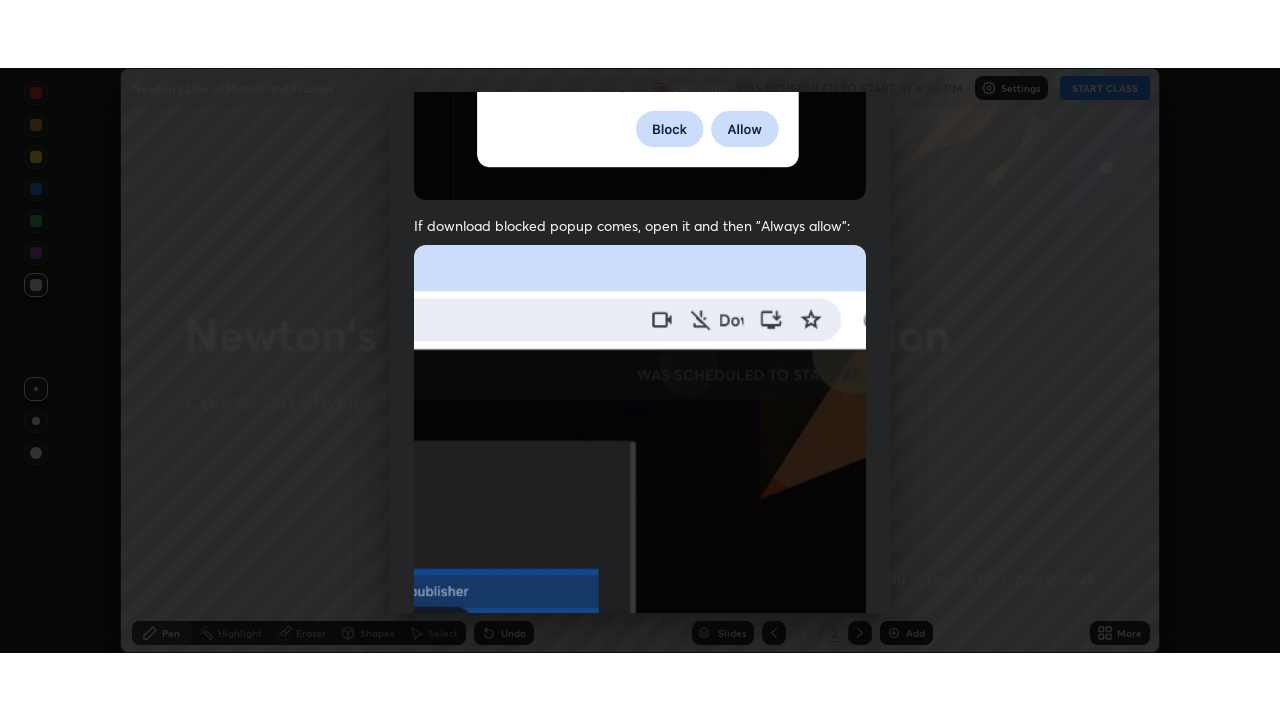 scroll, scrollTop: 479, scrollLeft: 0, axis: vertical 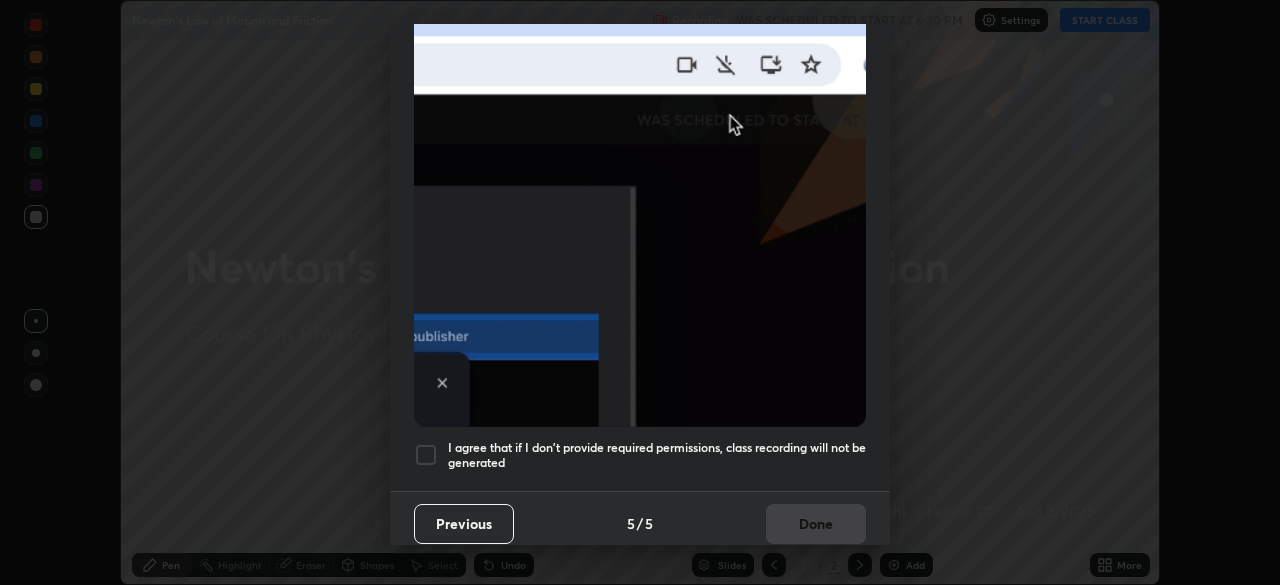 click at bounding box center [426, 455] 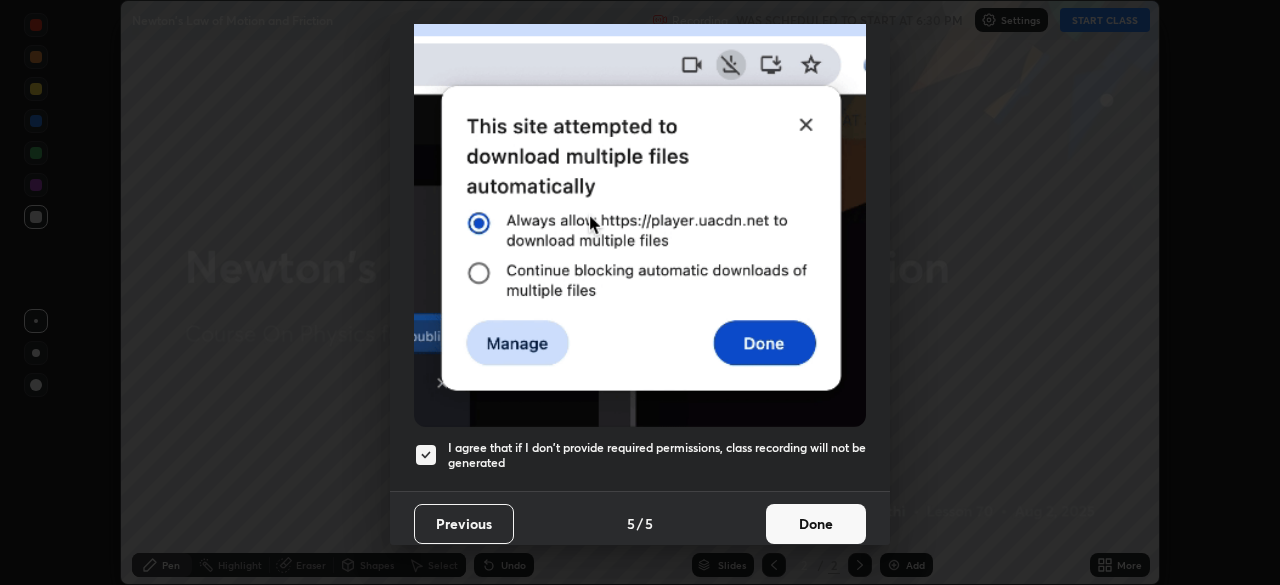 click on "Done" at bounding box center [816, 524] 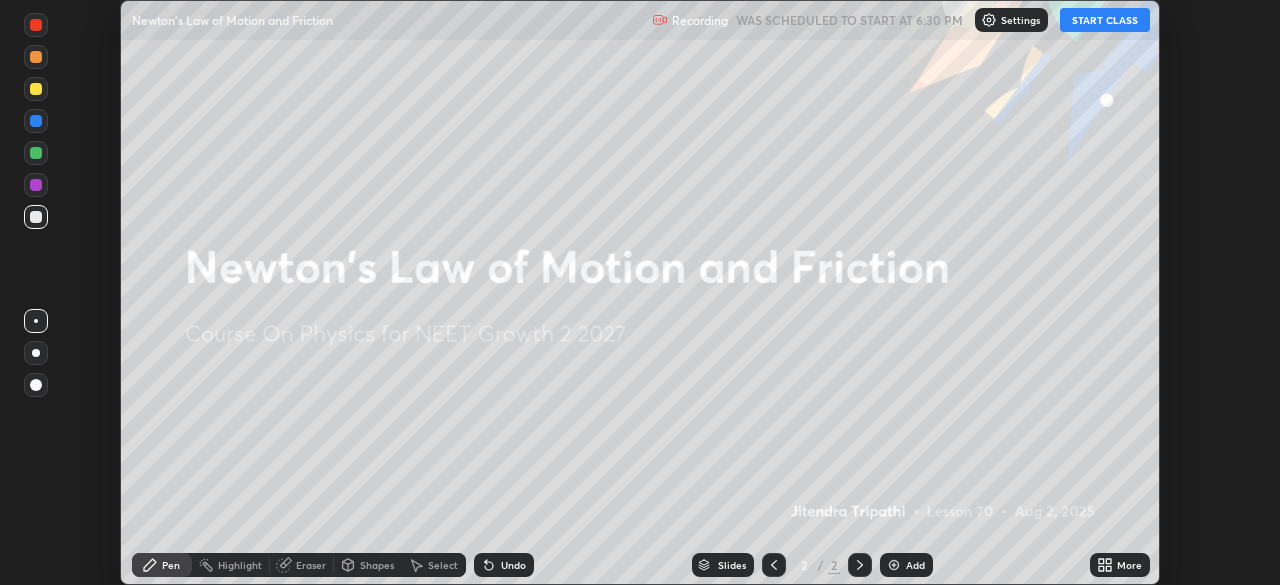 click on "START CLASS" at bounding box center (1105, 20) 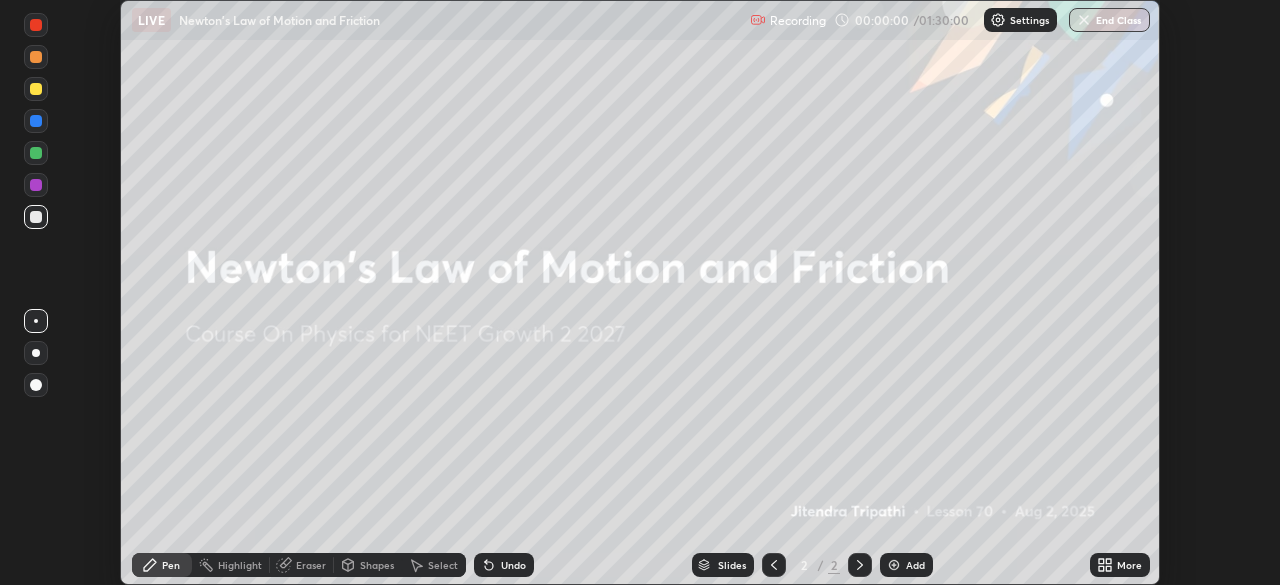 click 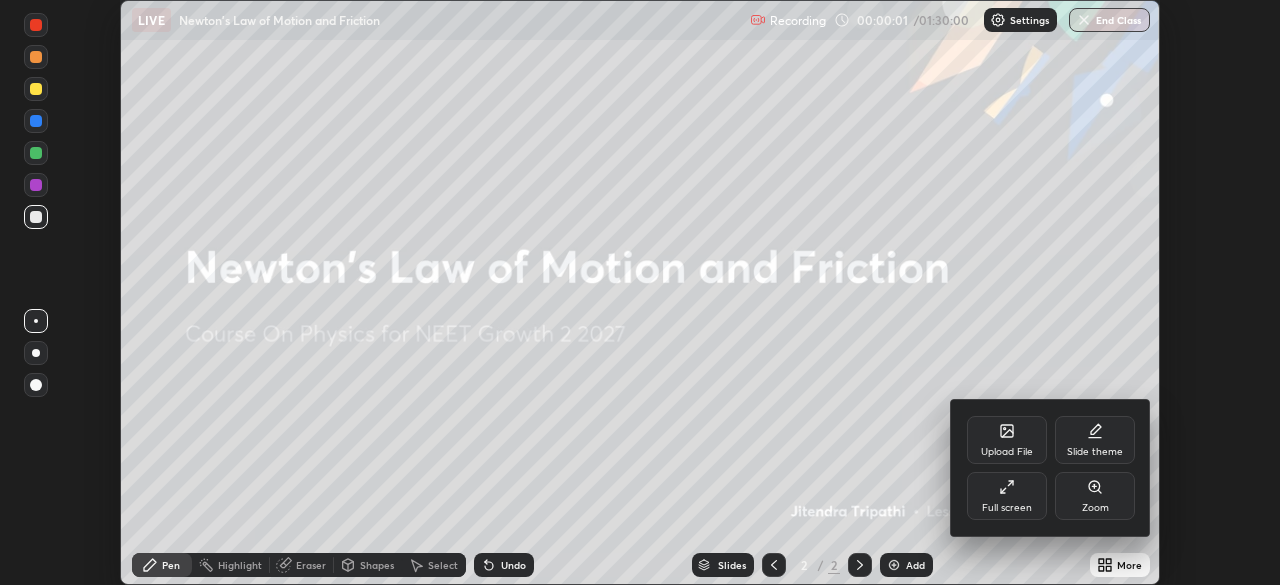 click on "Full screen" at bounding box center (1007, 508) 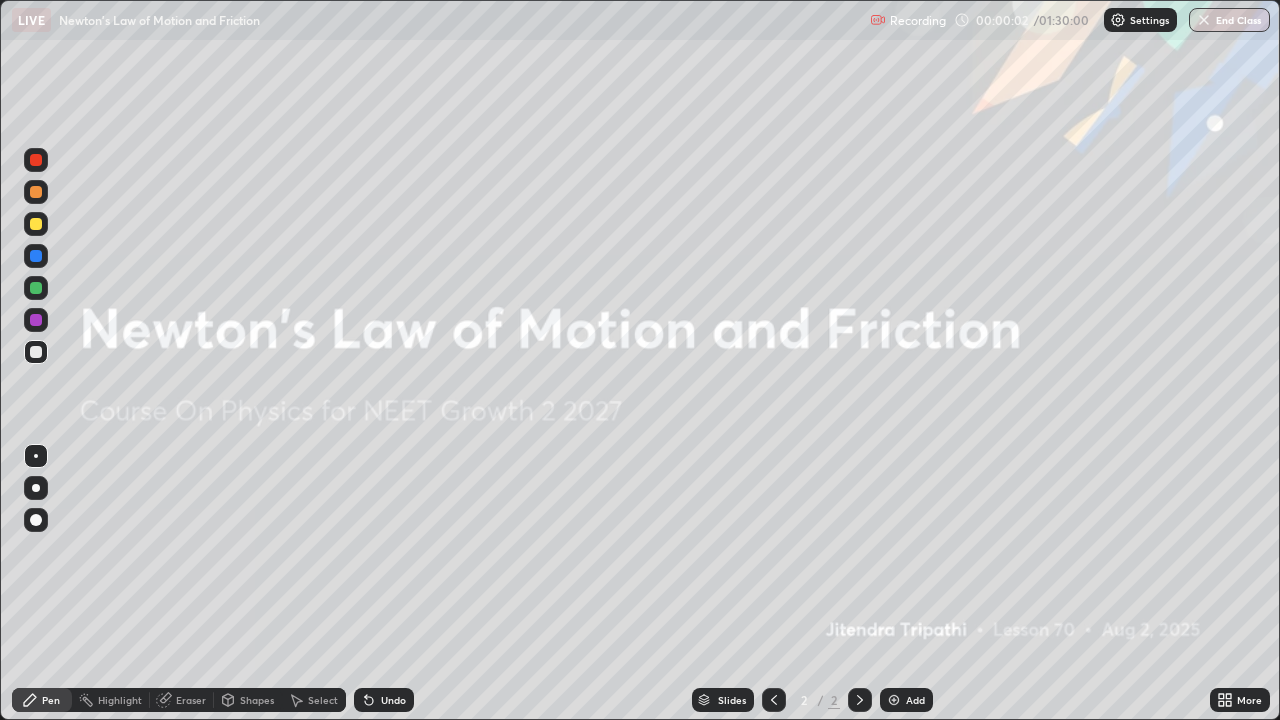 scroll, scrollTop: 99280, scrollLeft: 98720, axis: both 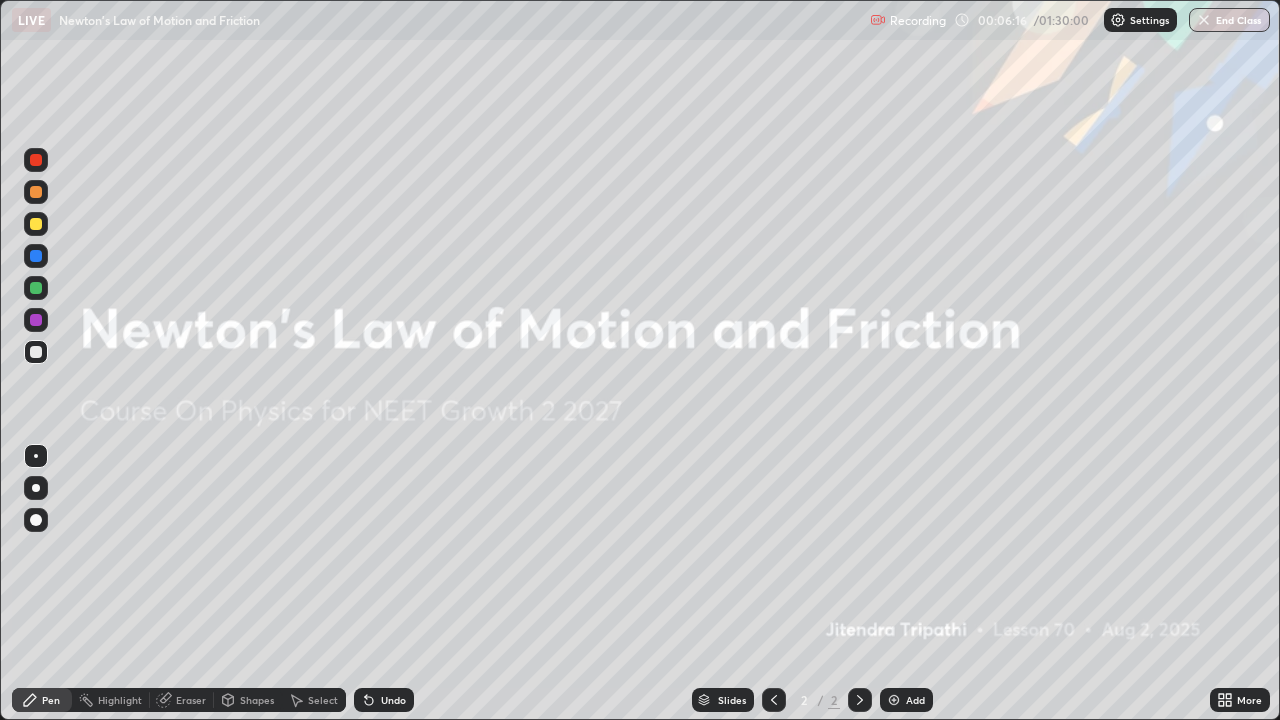 click on "Add" at bounding box center [915, 700] 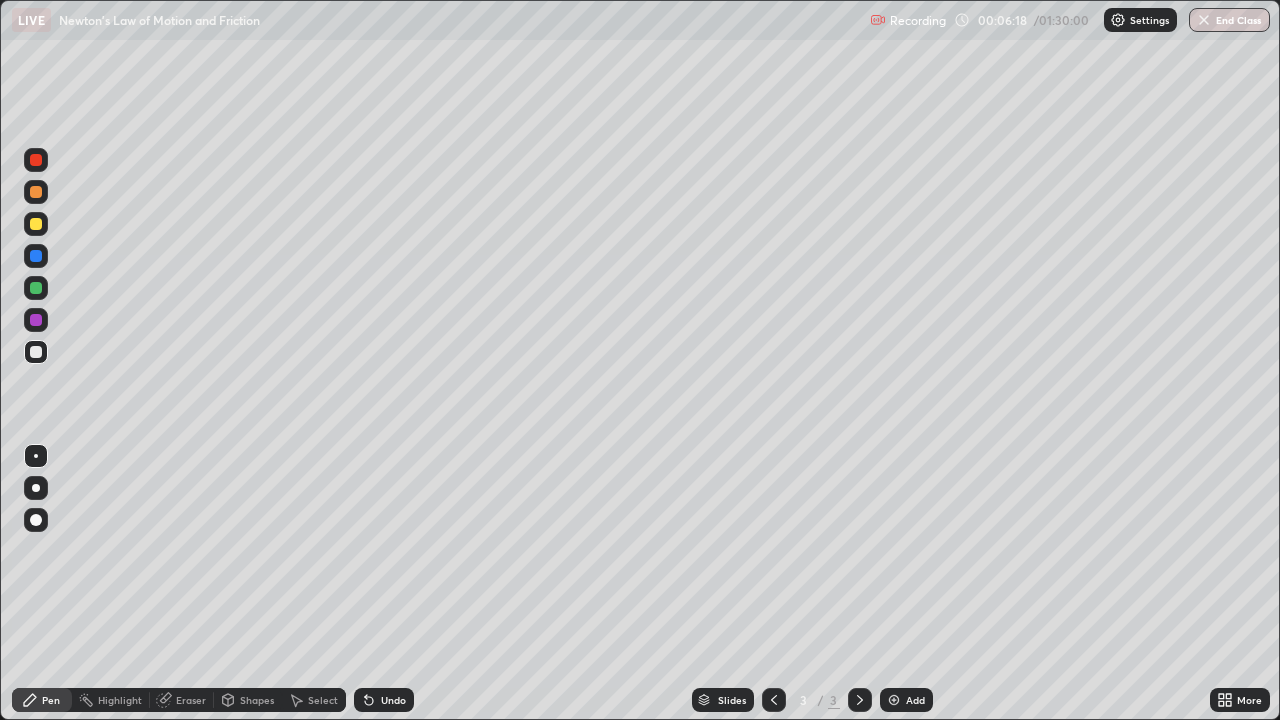 click at bounding box center (36, 224) 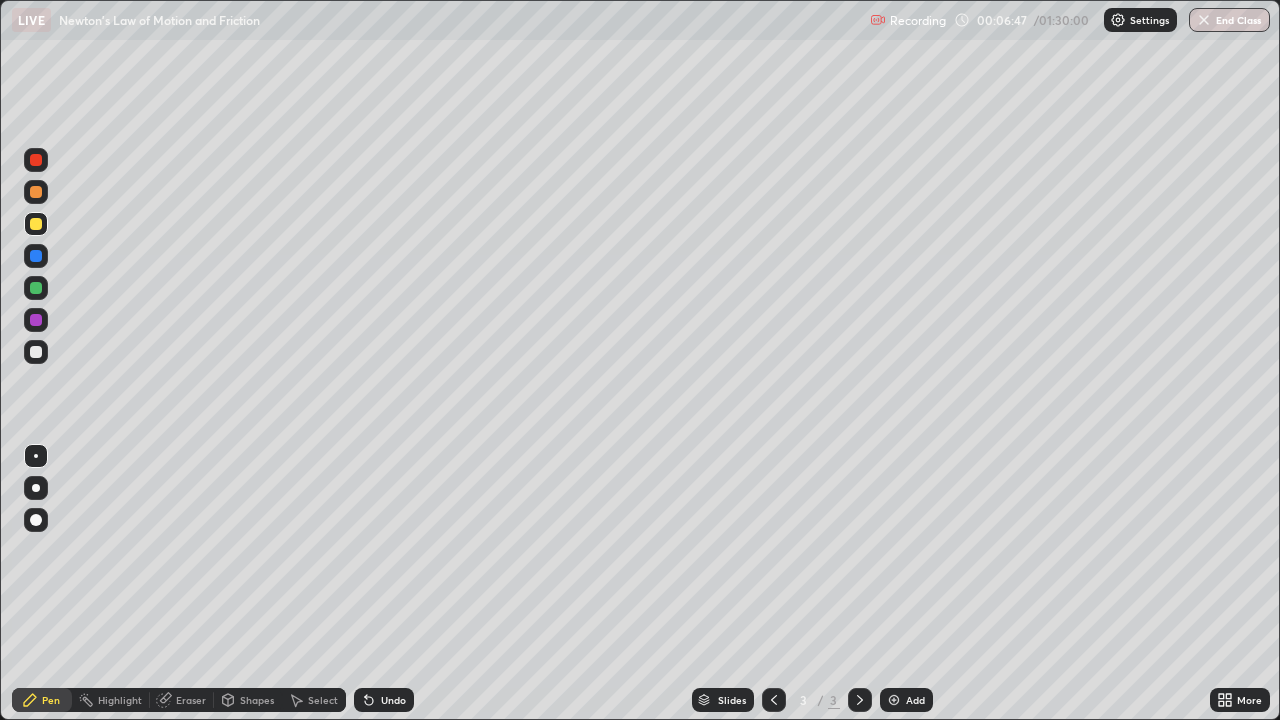 click at bounding box center [36, 352] 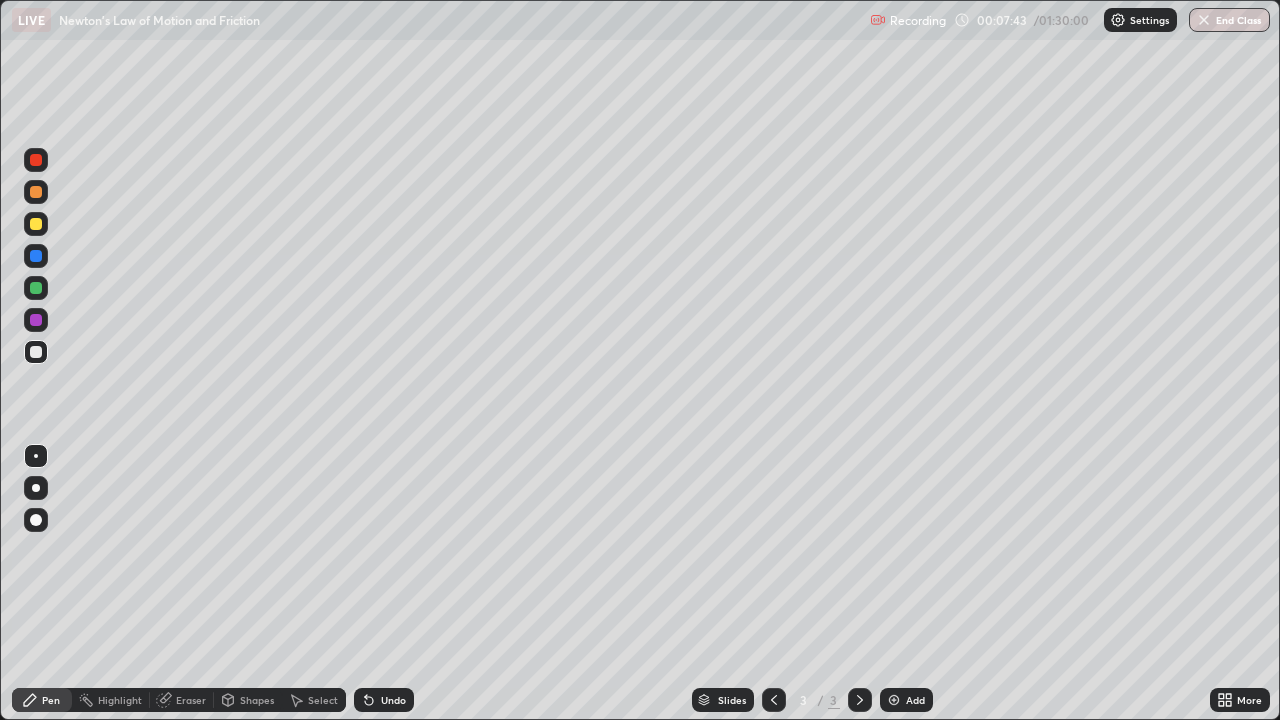 click at bounding box center (36, 288) 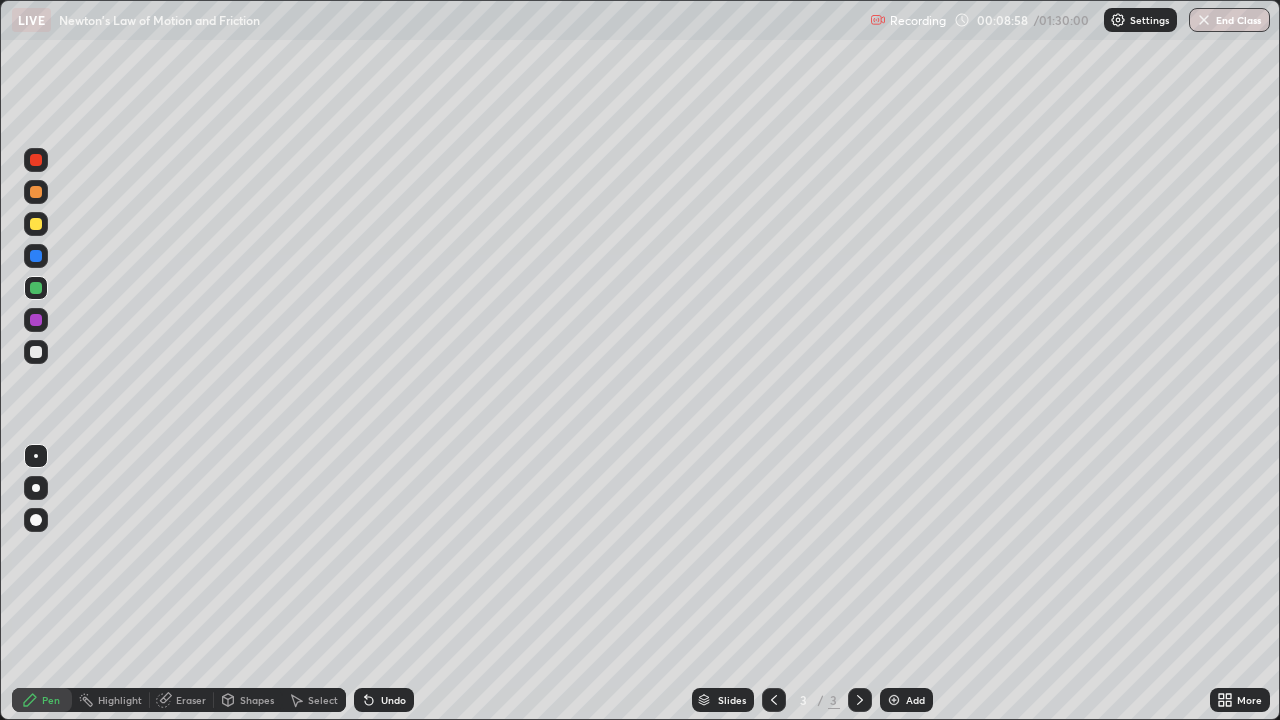 click at bounding box center [36, 320] 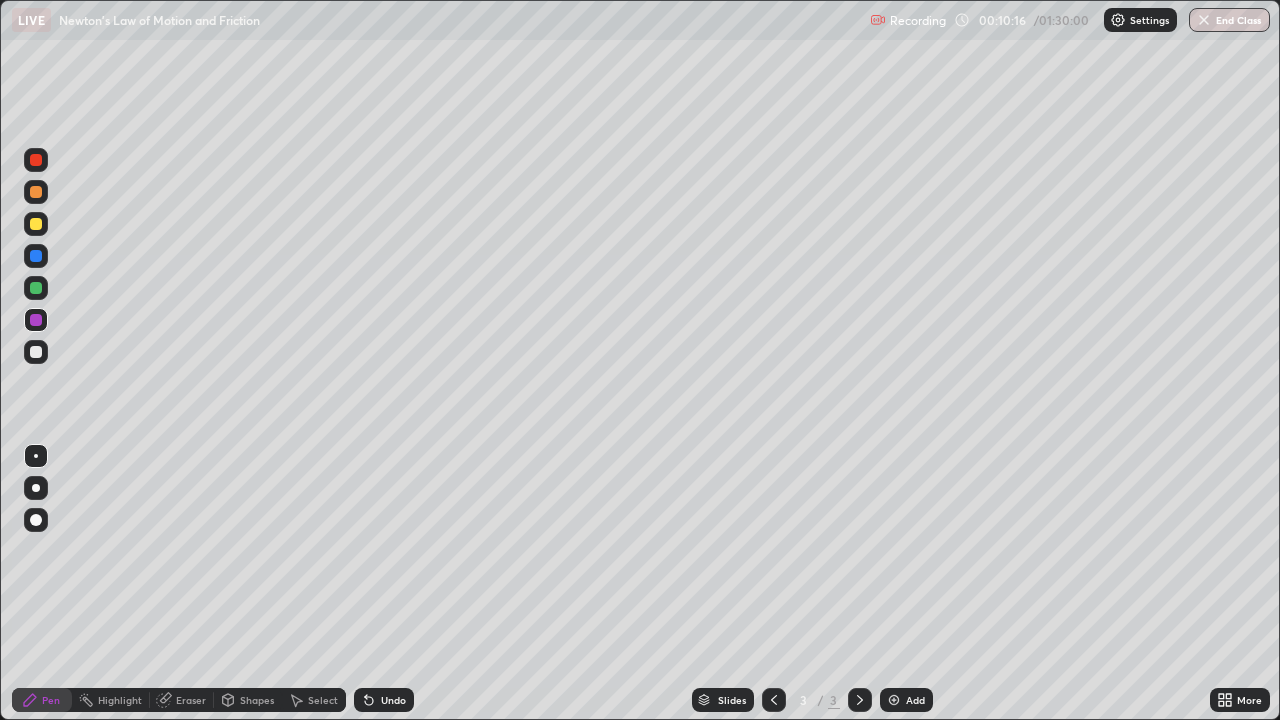 click at bounding box center (894, 700) 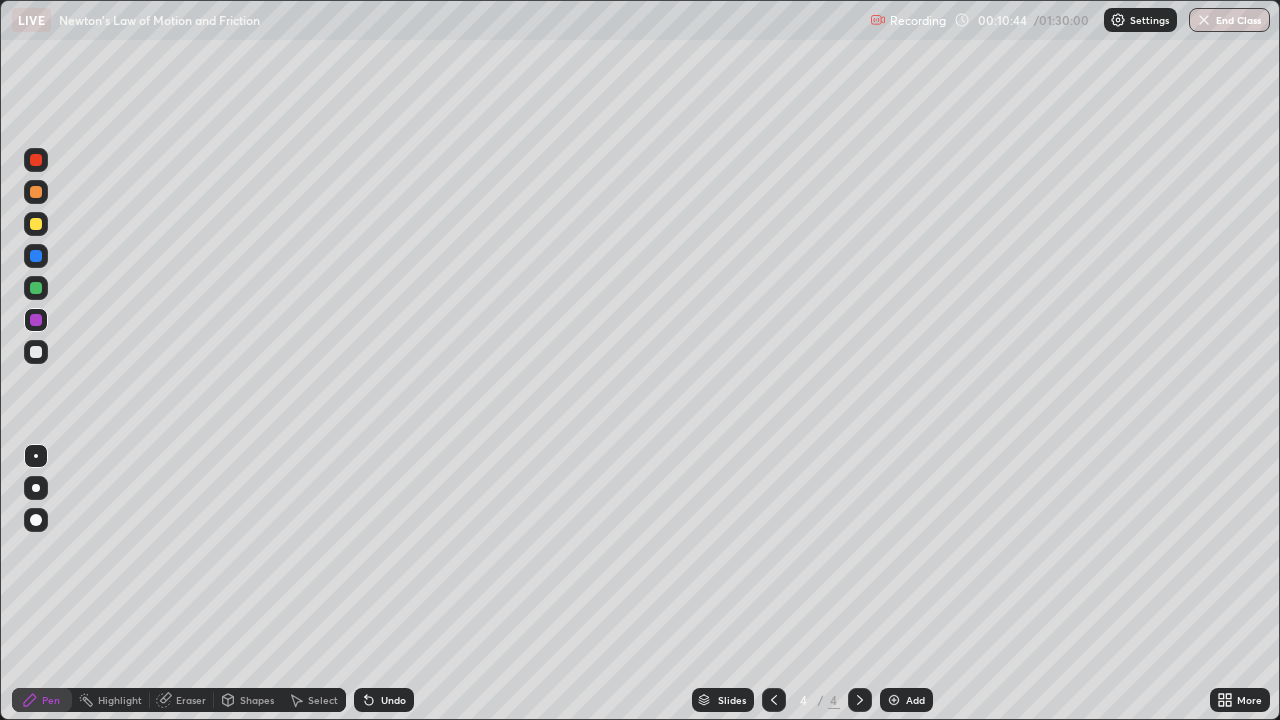 click at bounding box center (36, 320) 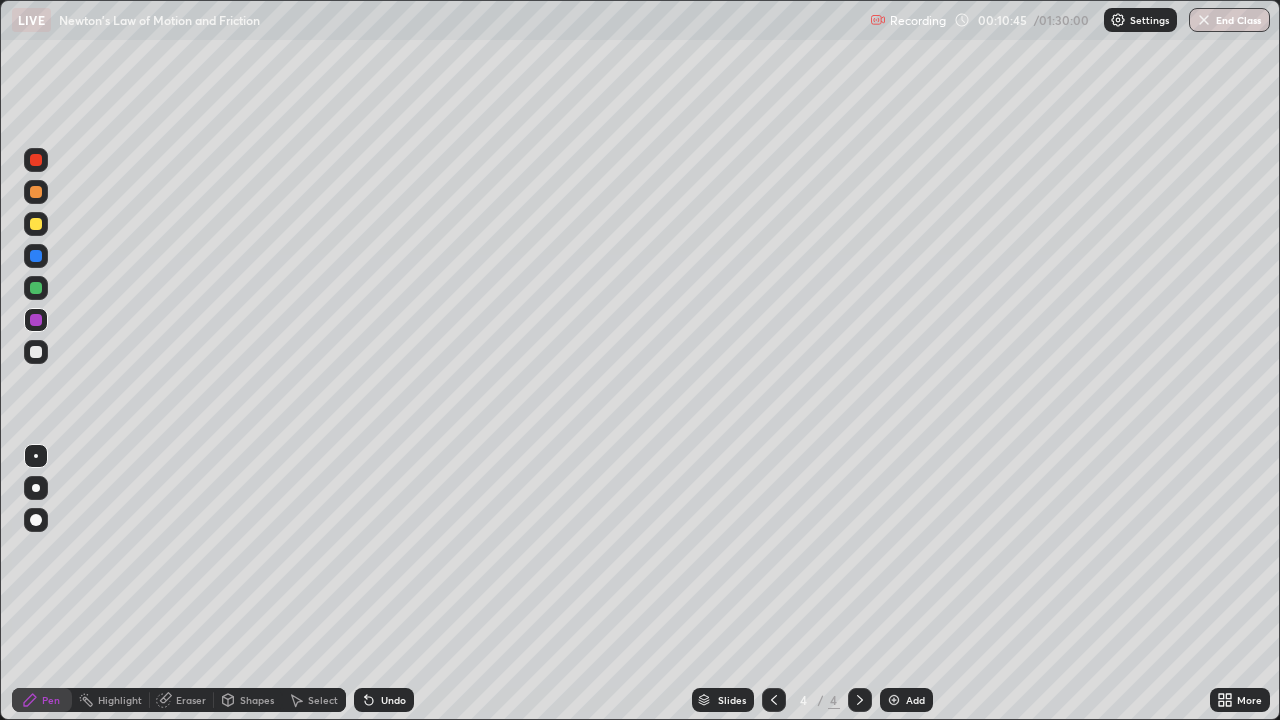 click at bounding box center [36, 288] 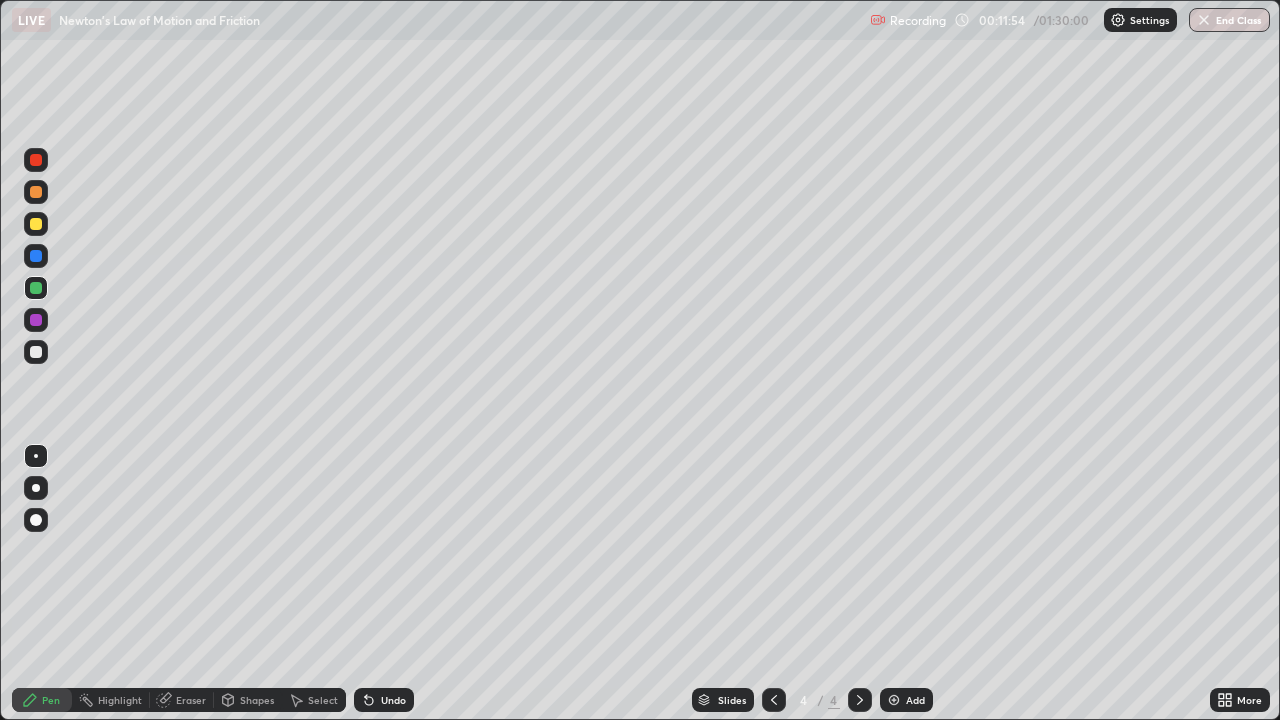 click on "Eraser" at bounding box center (191, 700) 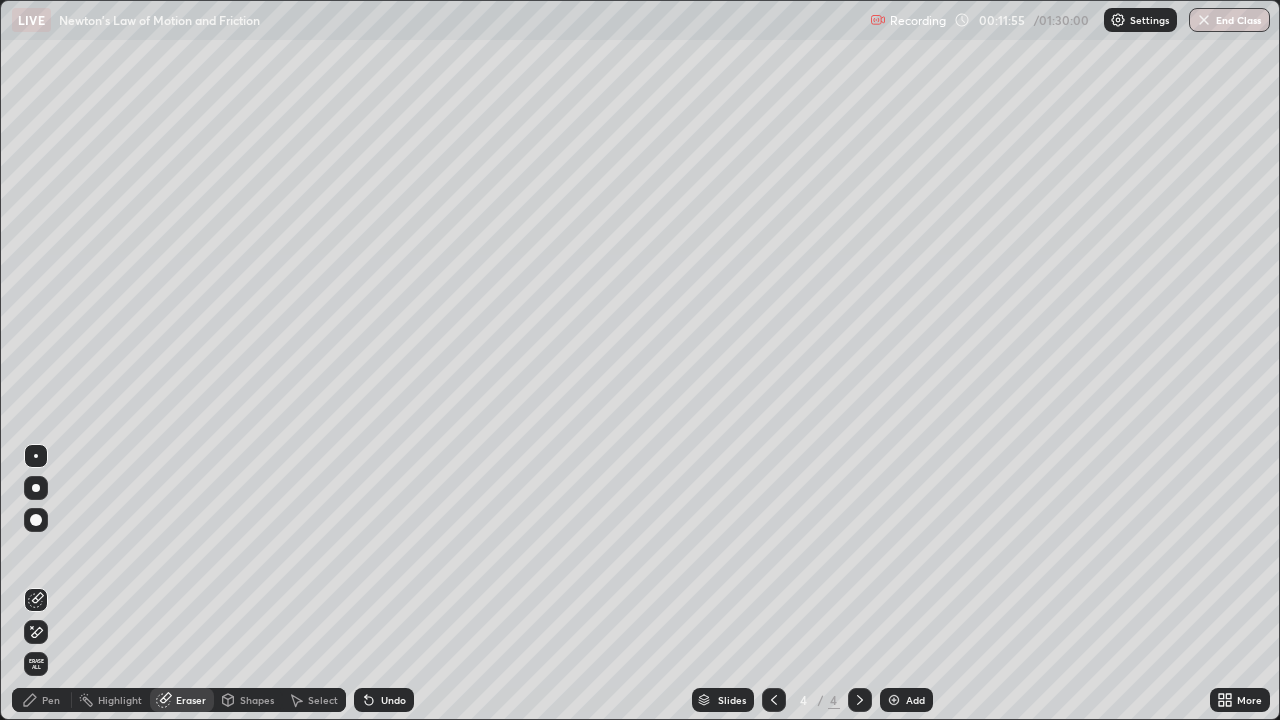 click 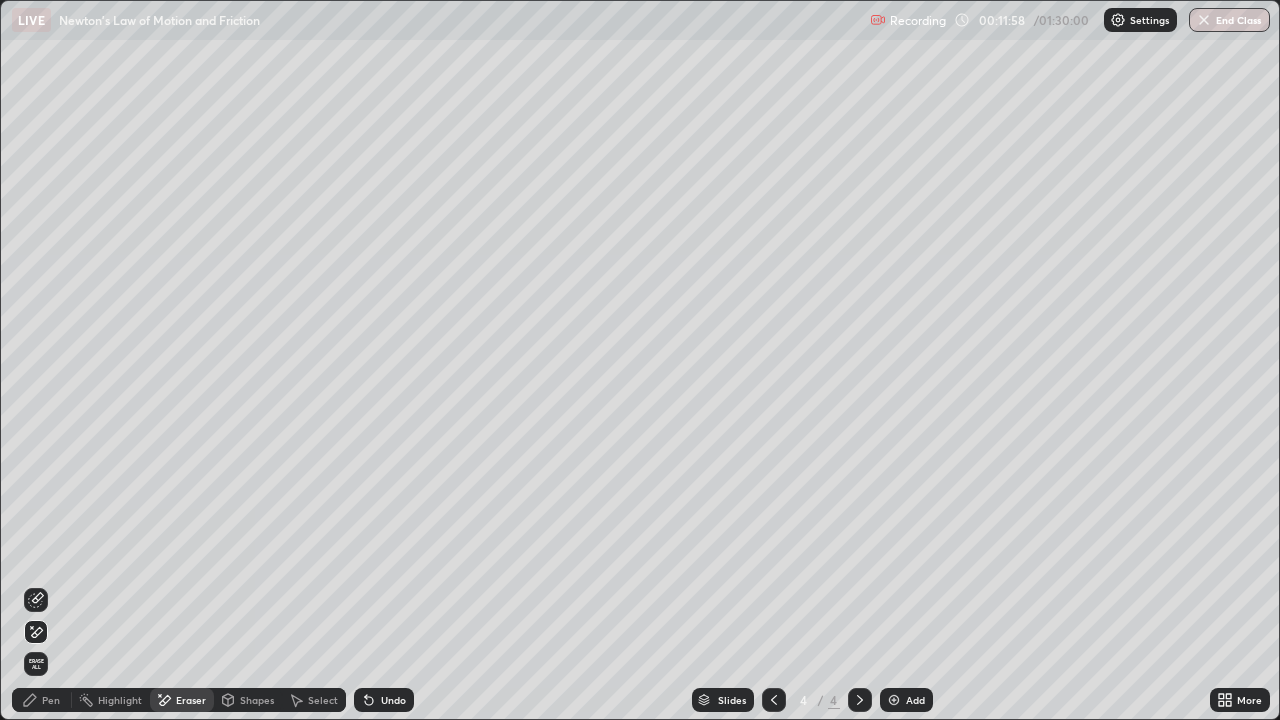 click on "Pen" at bounding box center (42, 700) 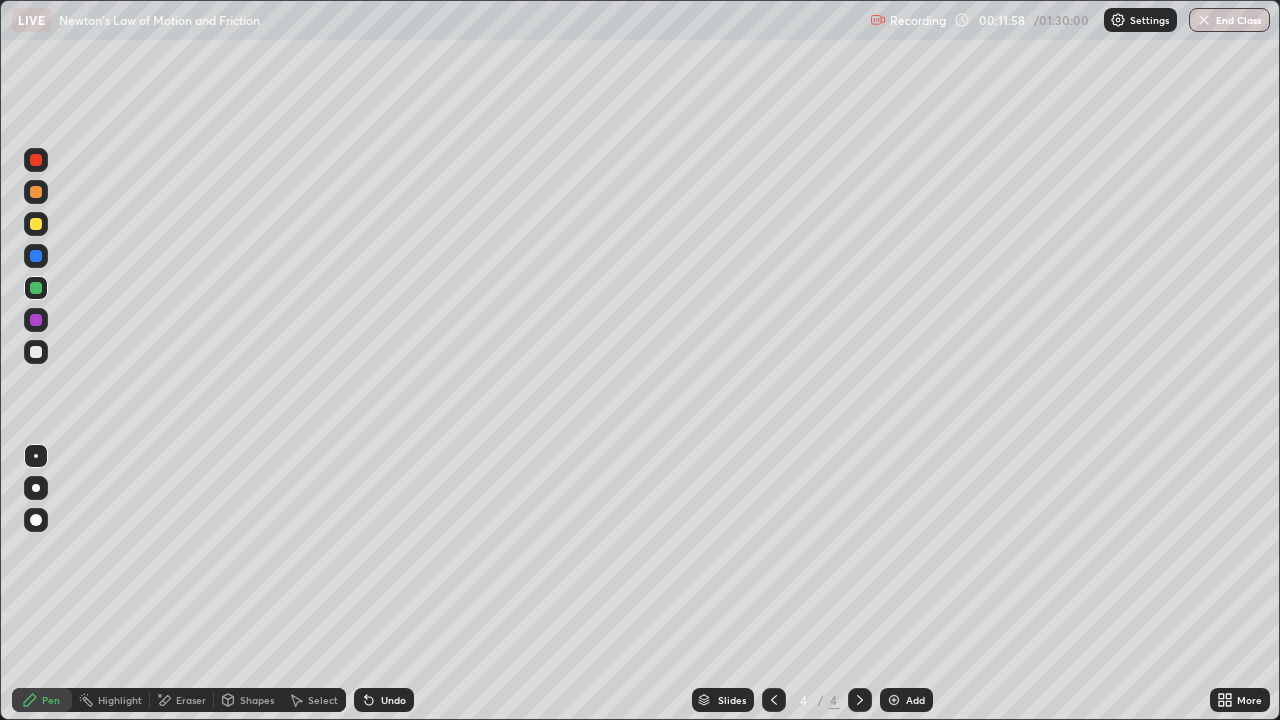 click at bounding box center [36, 352] 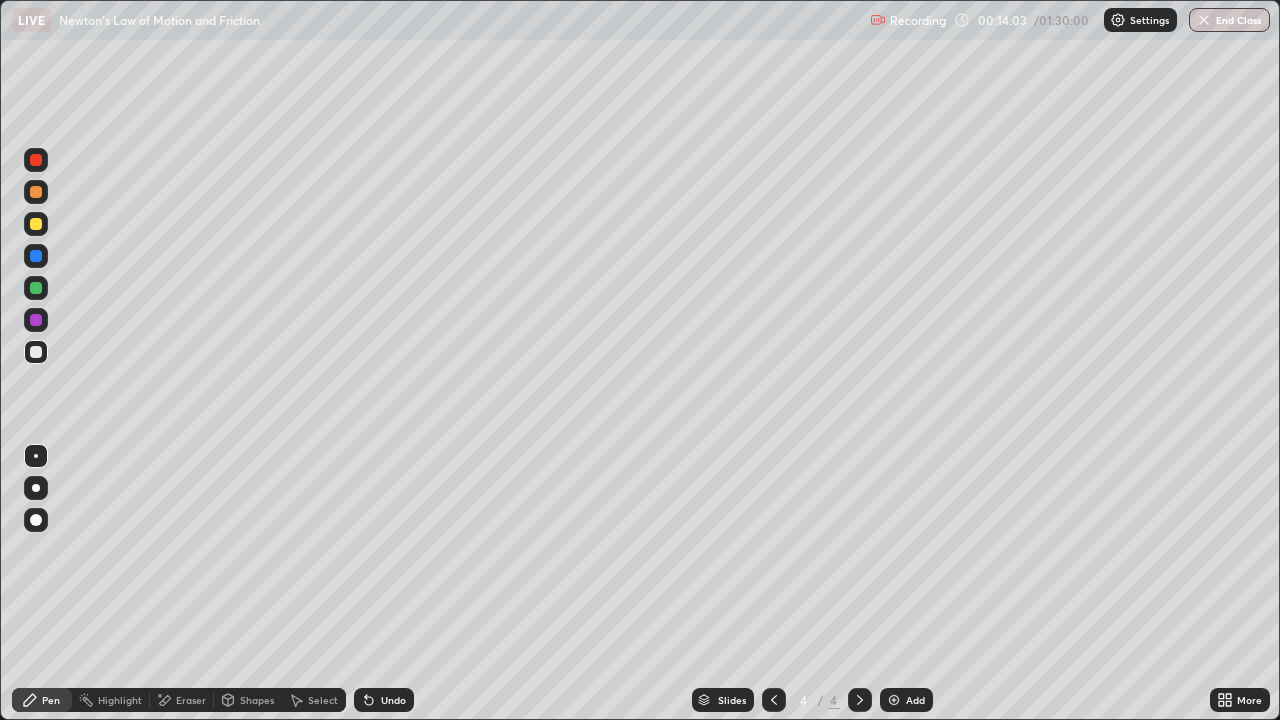 click on "Eraser" at bounding box center (191, 700) 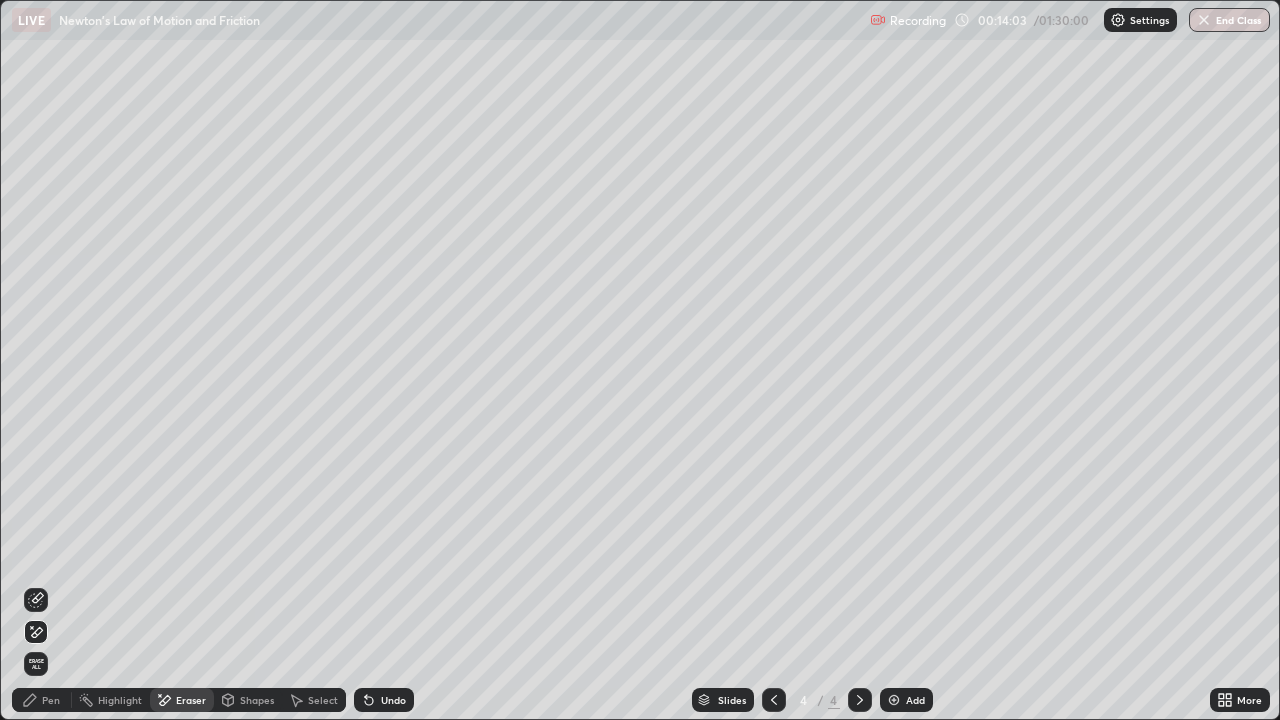 click 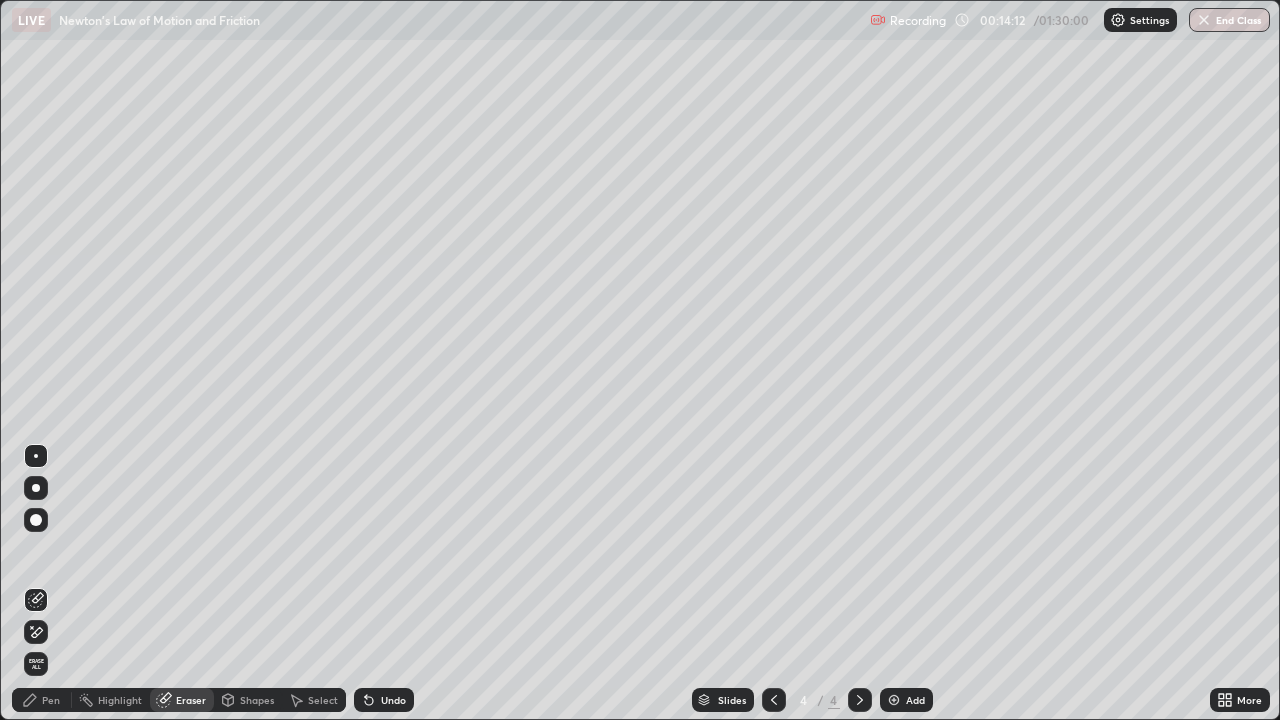 click on "Pen" at bounding box center (42, 700) 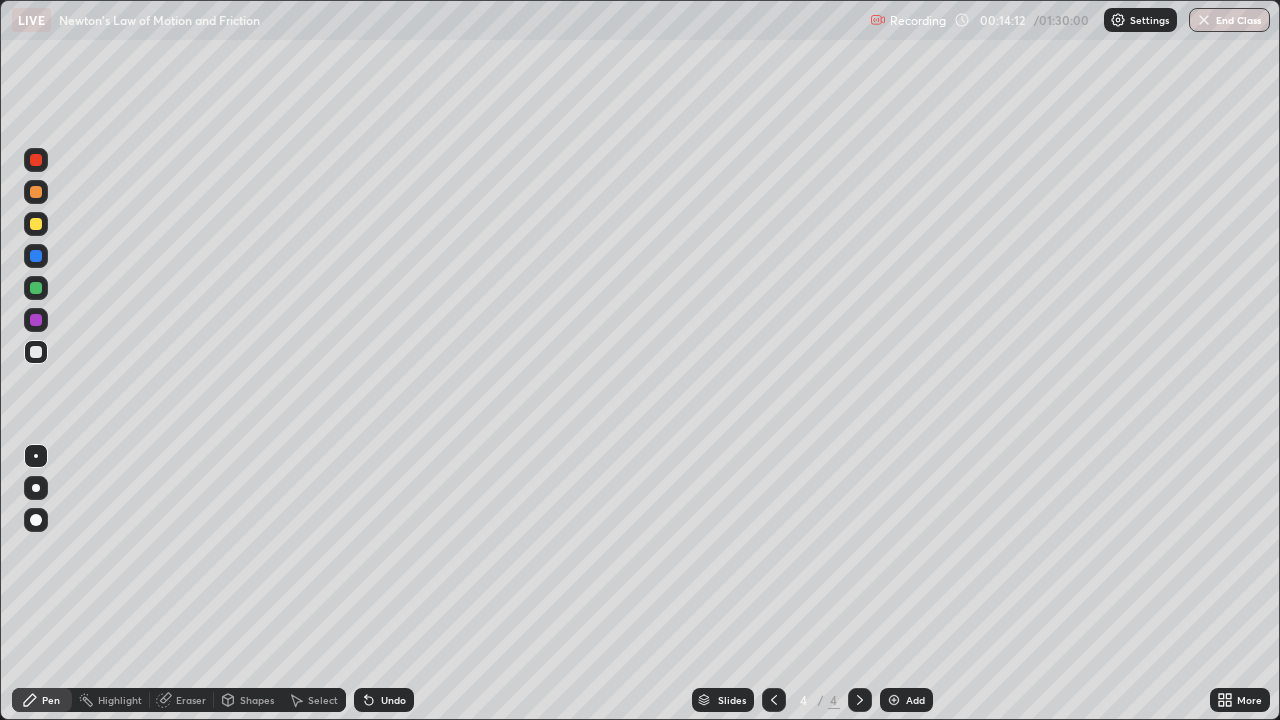 click at bounding box center (36, 256) 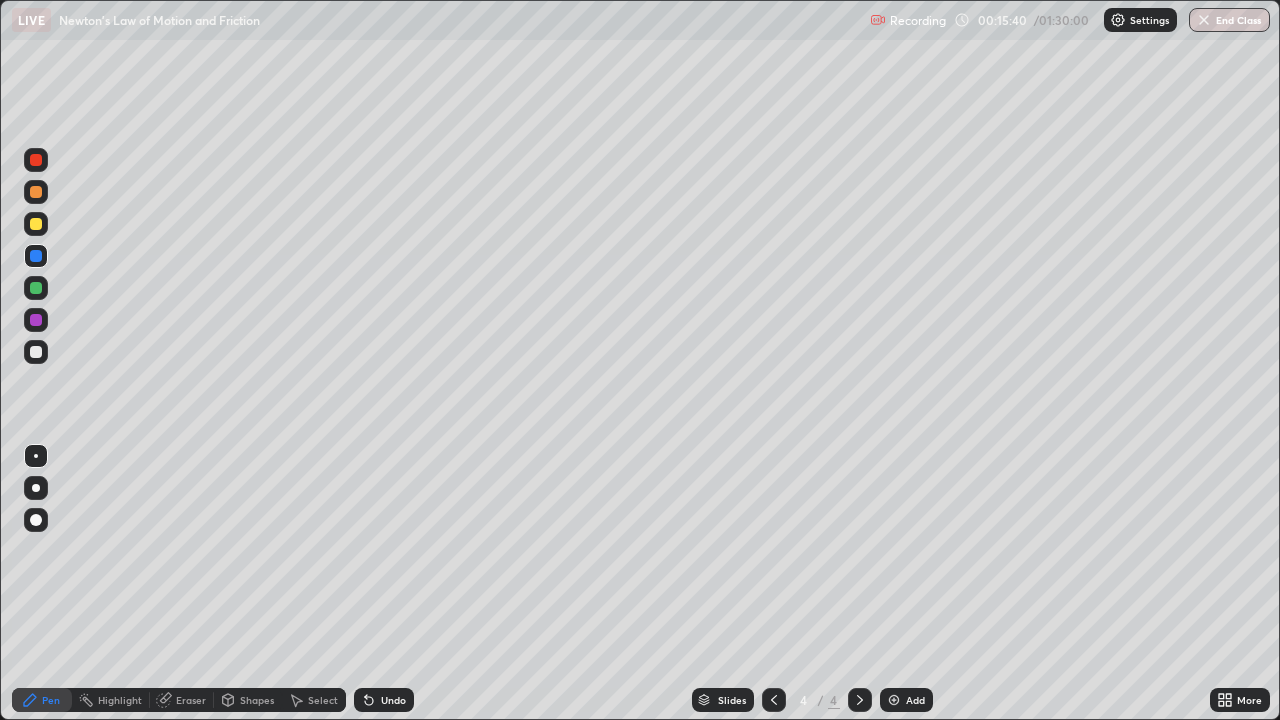click at bounding box center (36, 160) 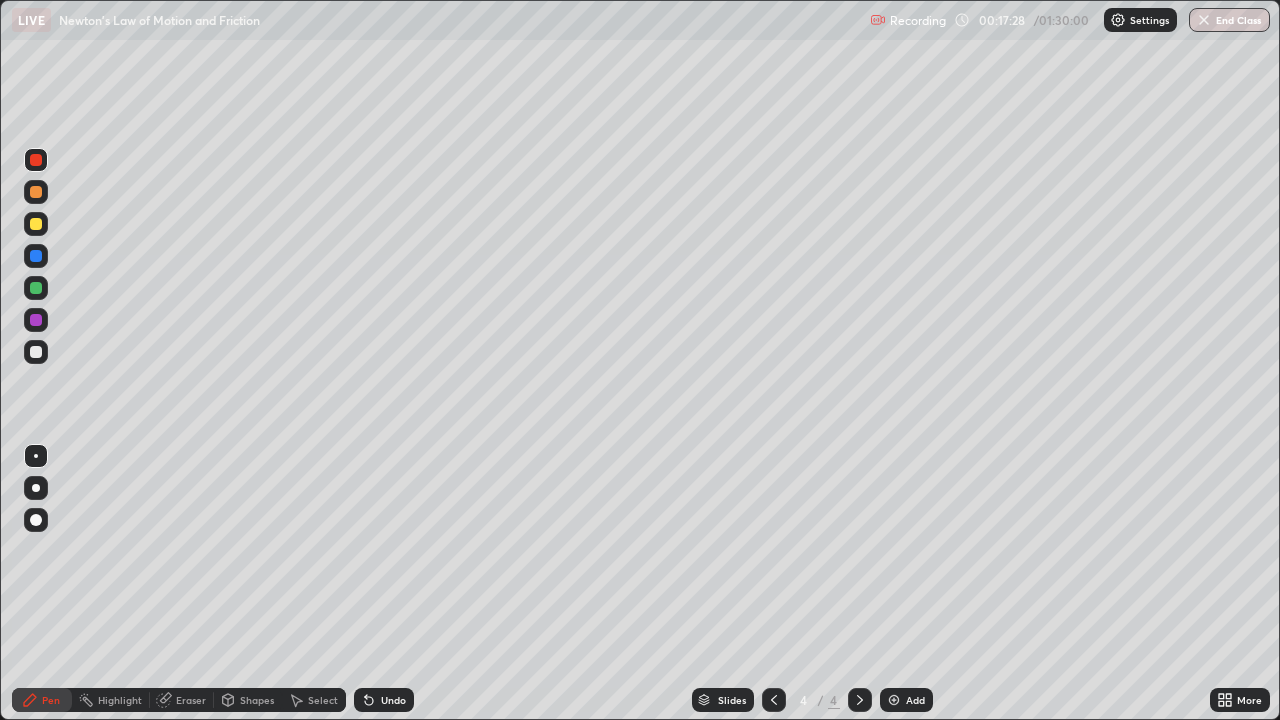click at bounding box center (894, 700) 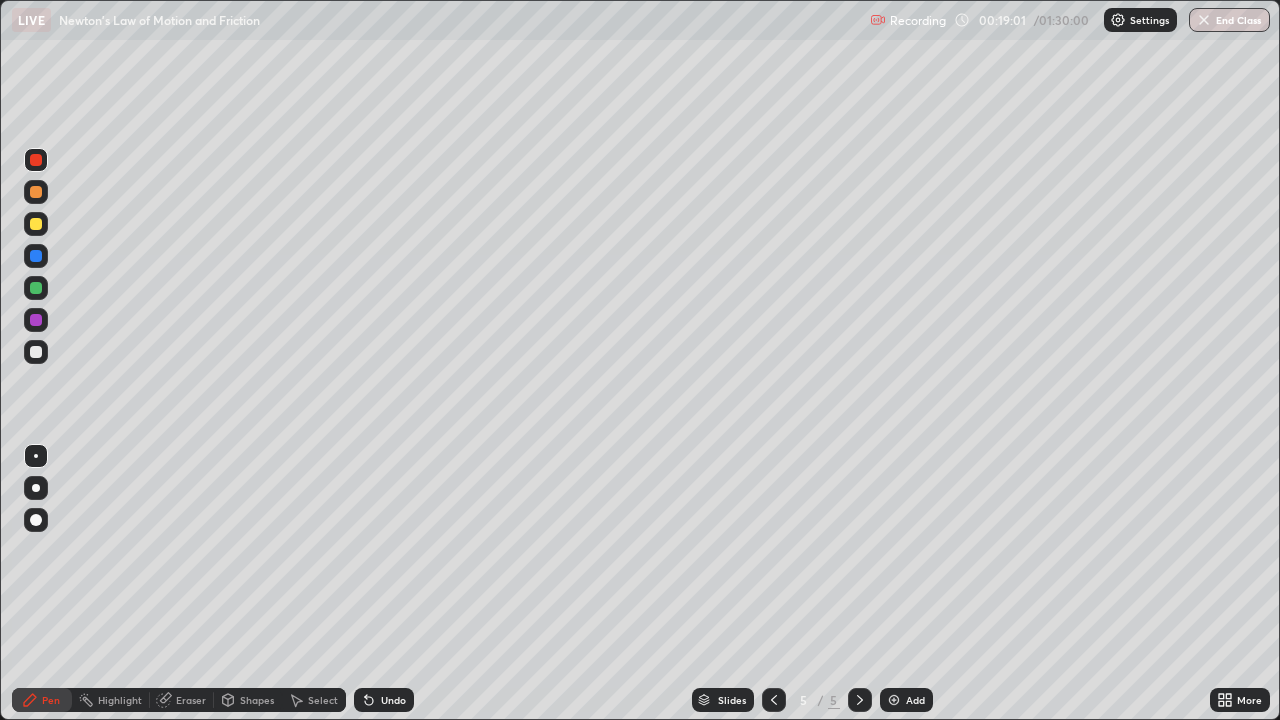 click on "Add" at bounding box center [906, 700] 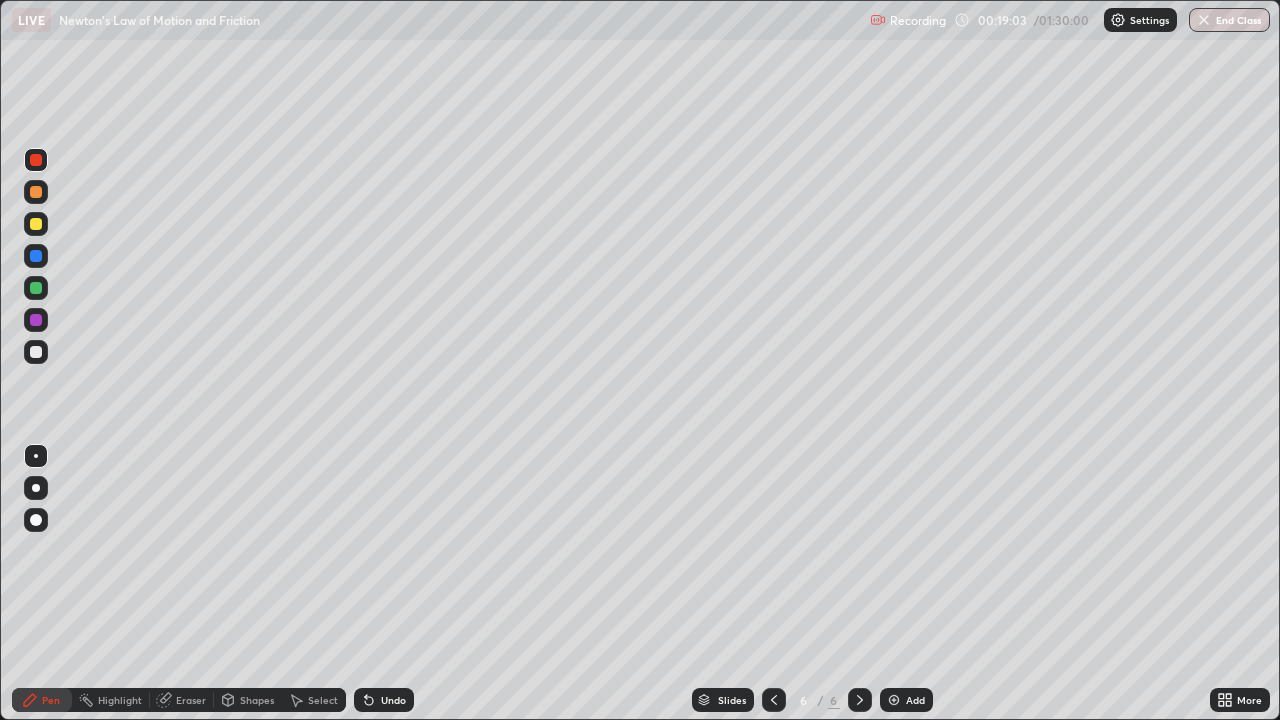 click at bounding box center (36, 288) 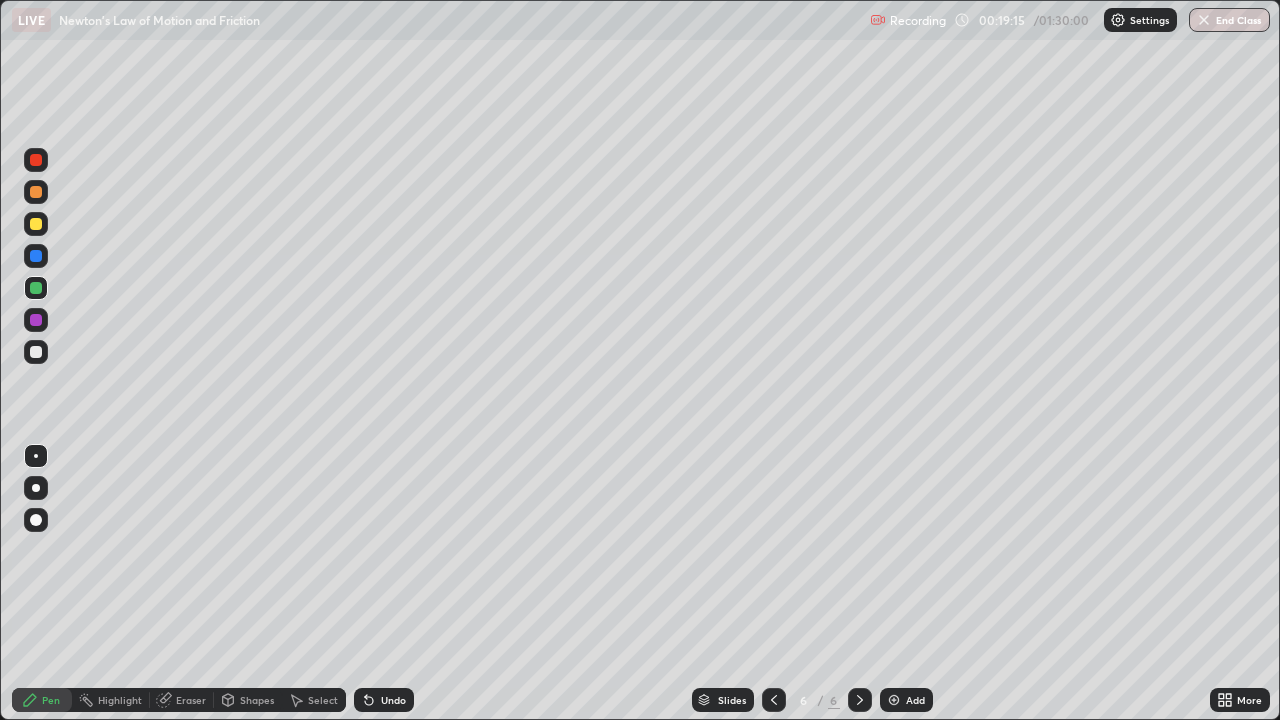 click at bounding box center (36, 320) 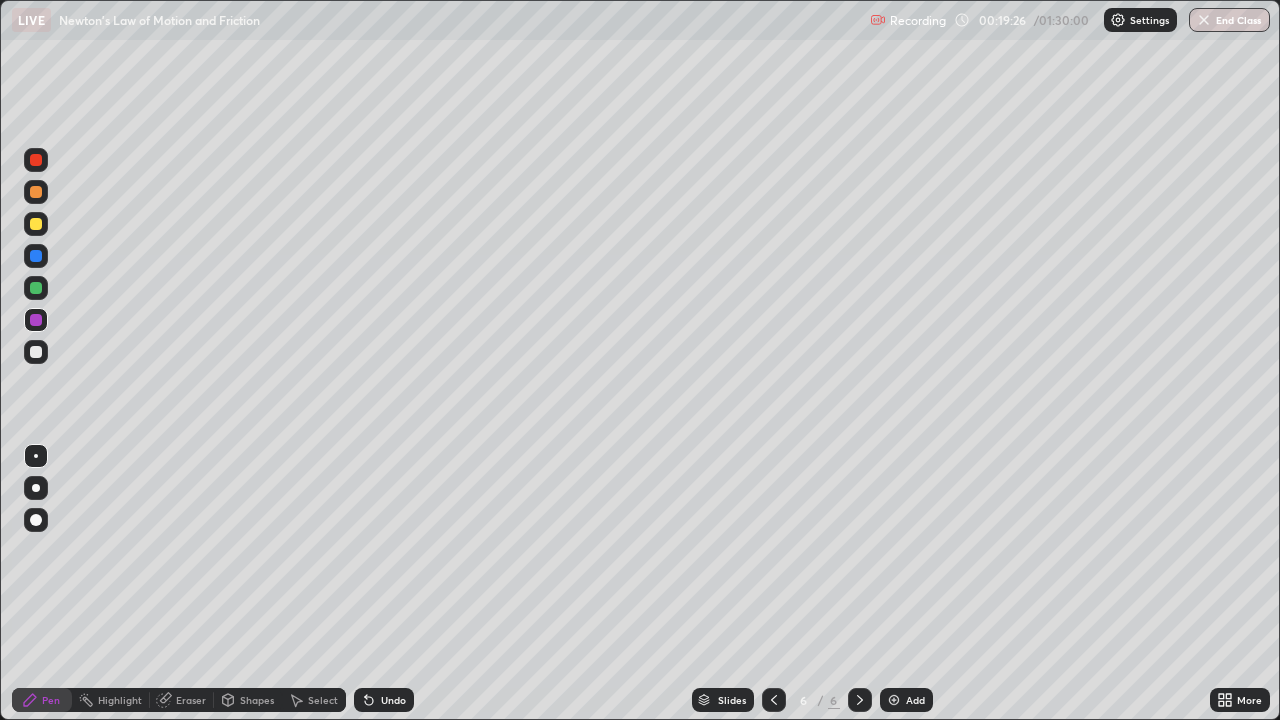 click on "Eraser" at bounding box center [191, 700] 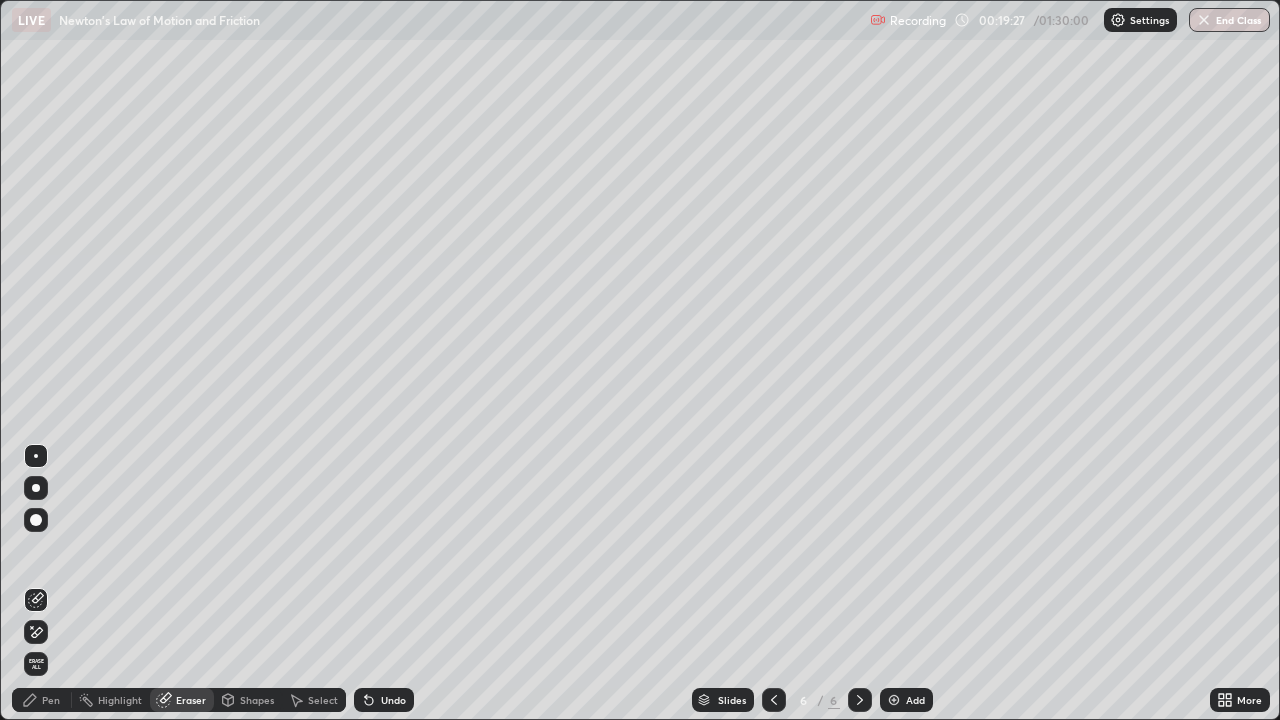 click 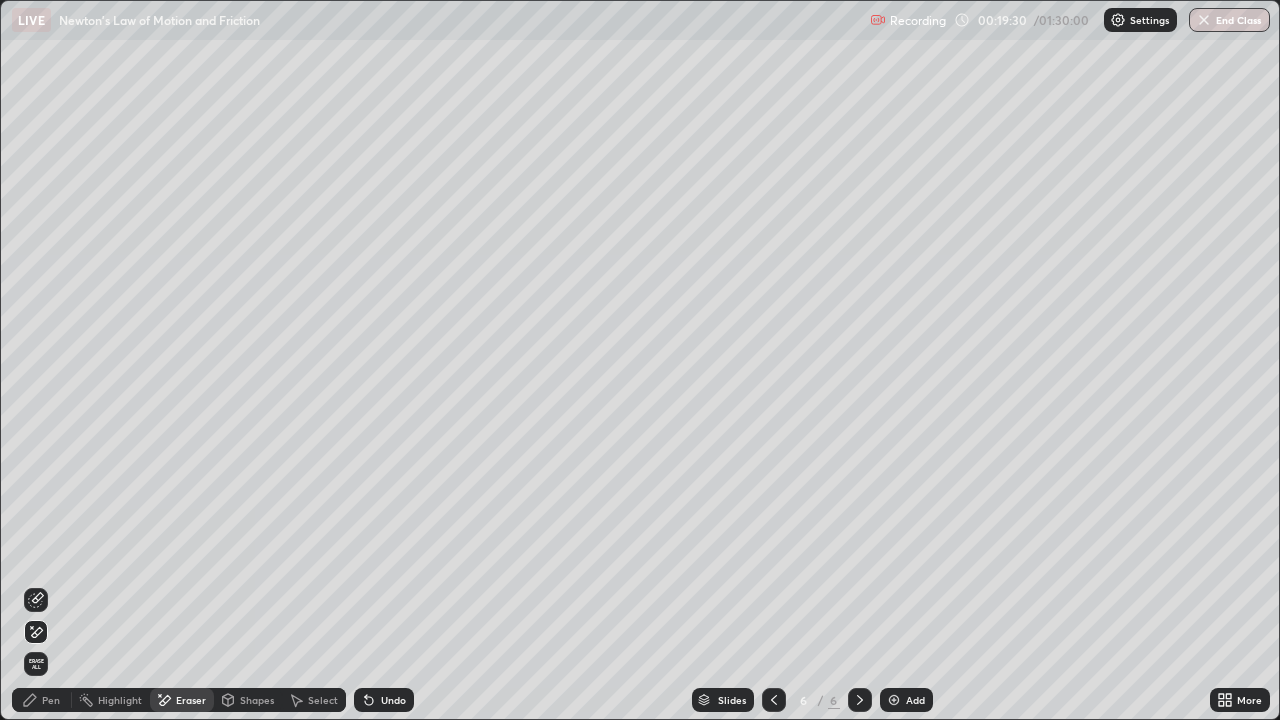 click on "Pen" at bounding box center [51, 700] 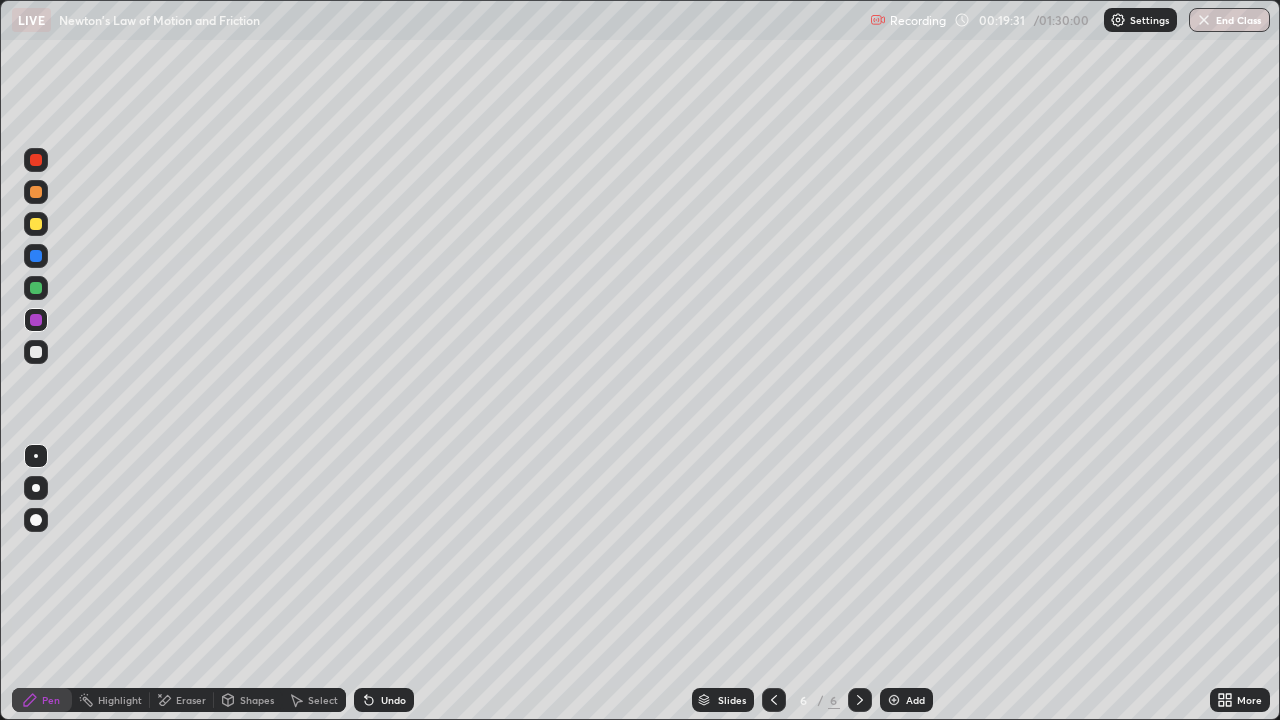 click at bounding box center (36, 288) 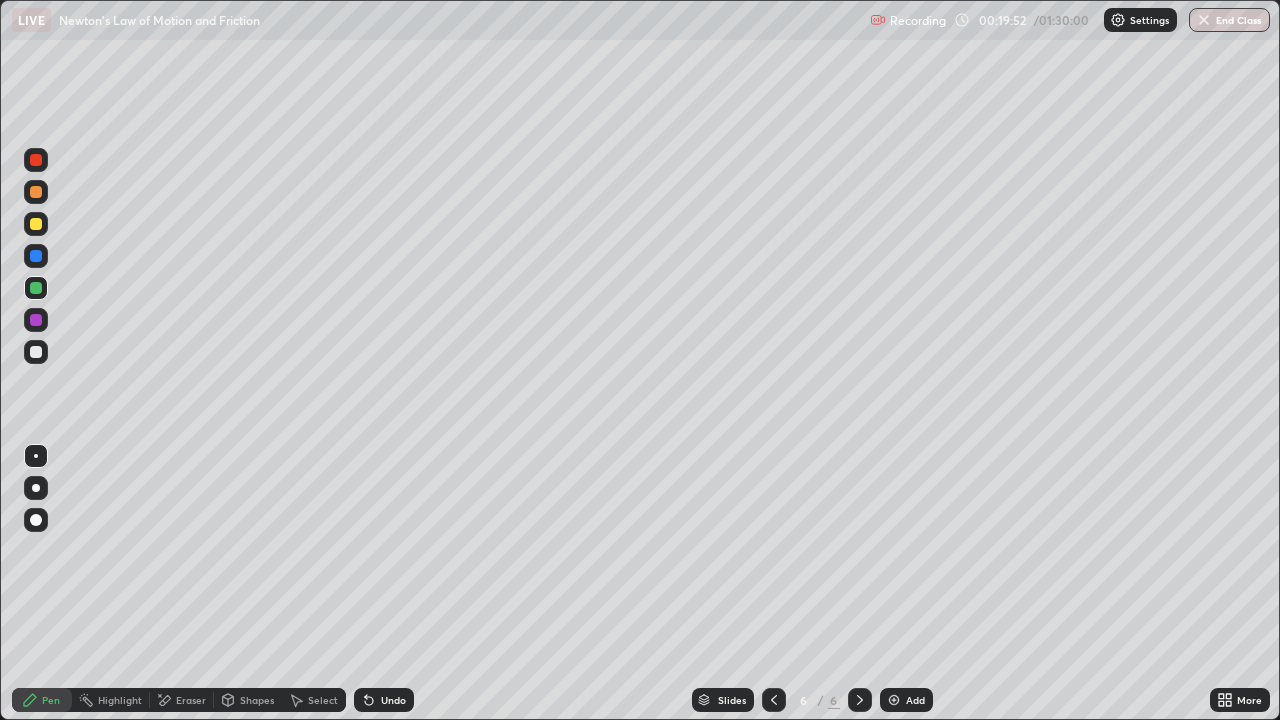 click at bounding box center (36, 160) 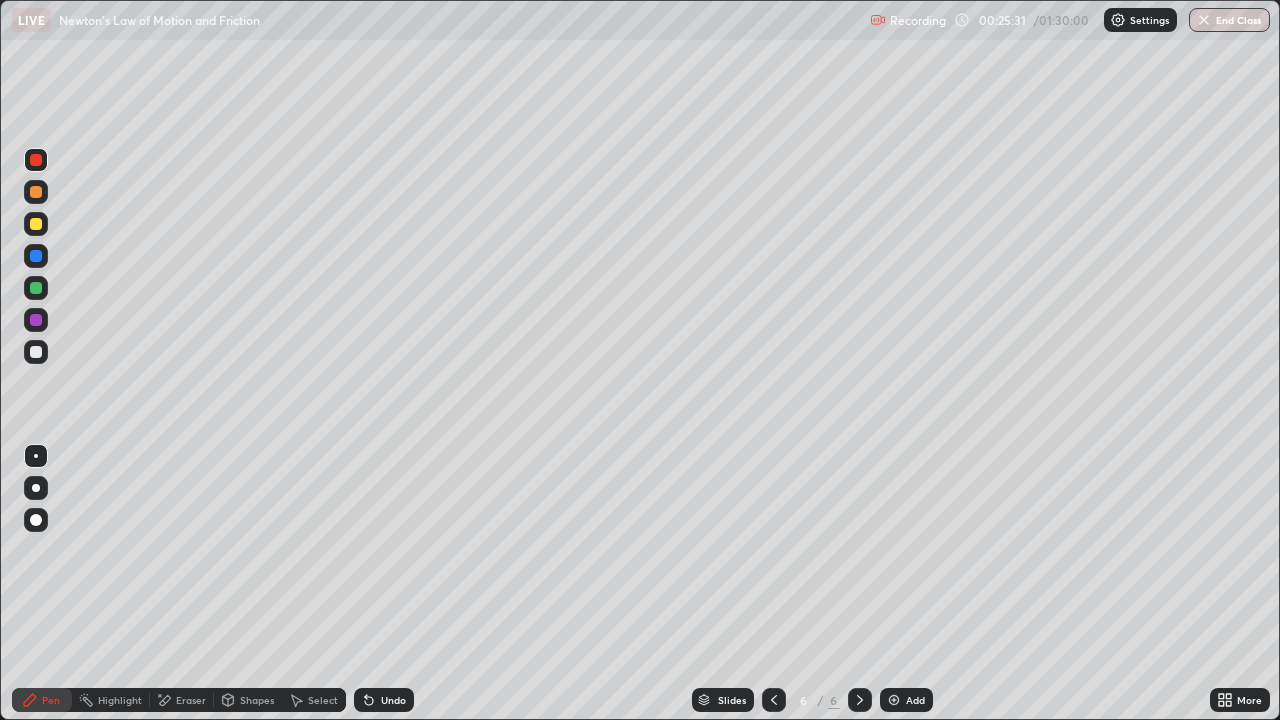 click on "Add" at bounding box center [915, 700] 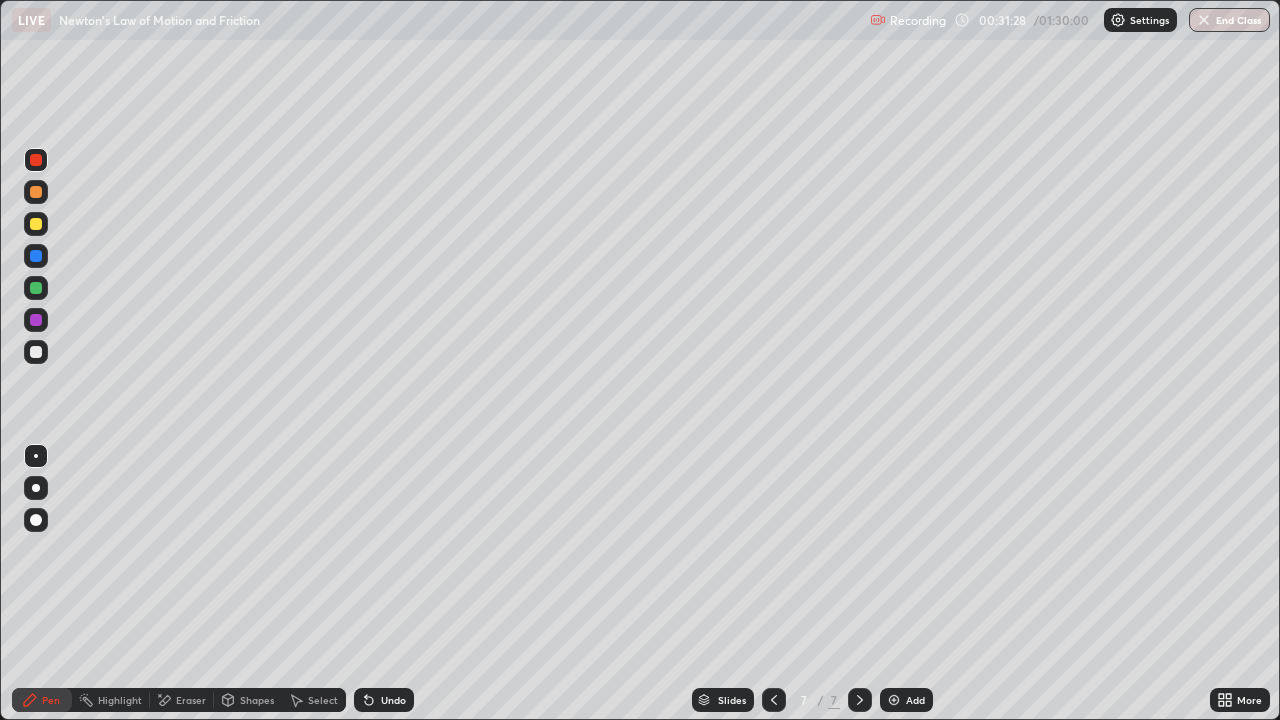 click on "Add" at bounding box center (915, 700) 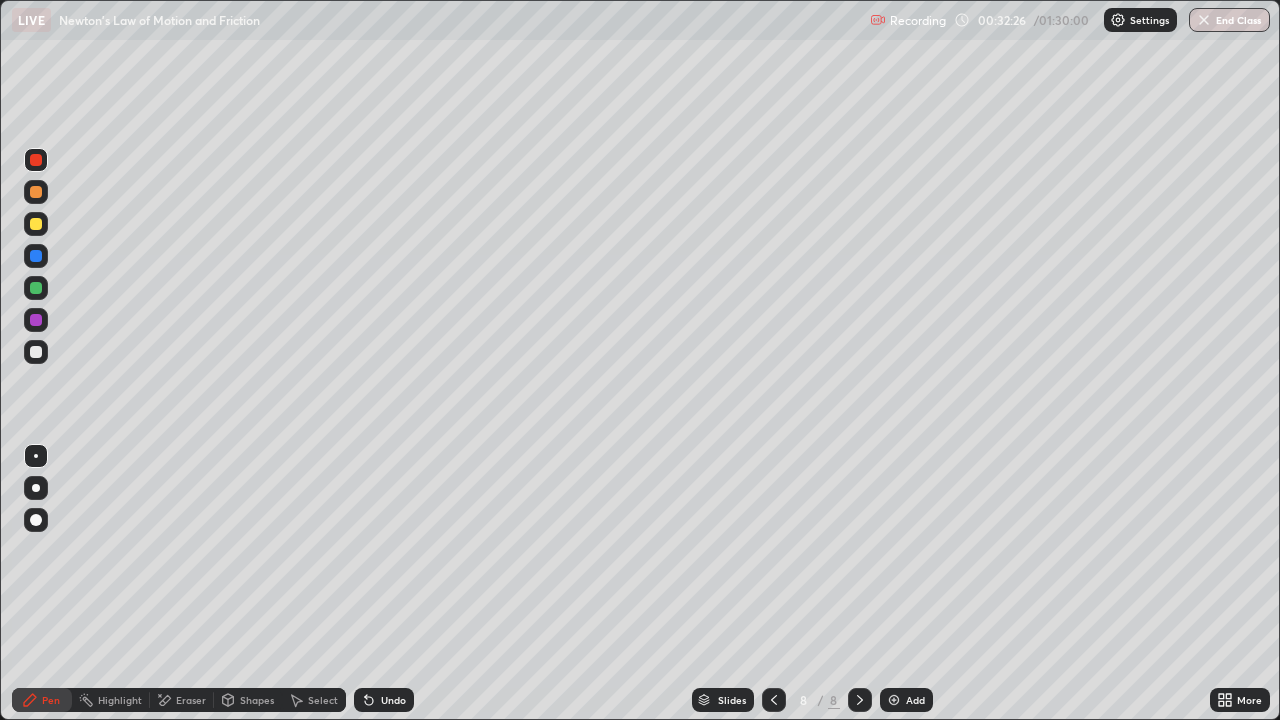 click at bounding box center (36, 352) 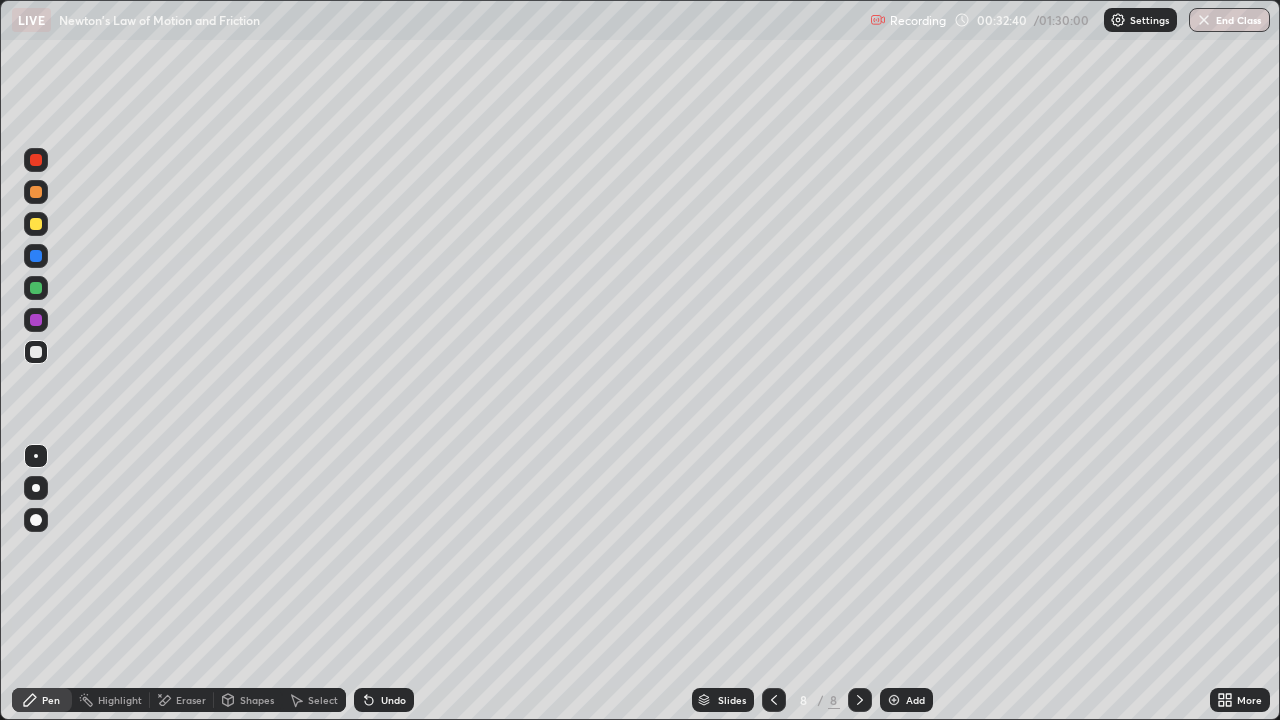 click at bounding box center [36, 288] 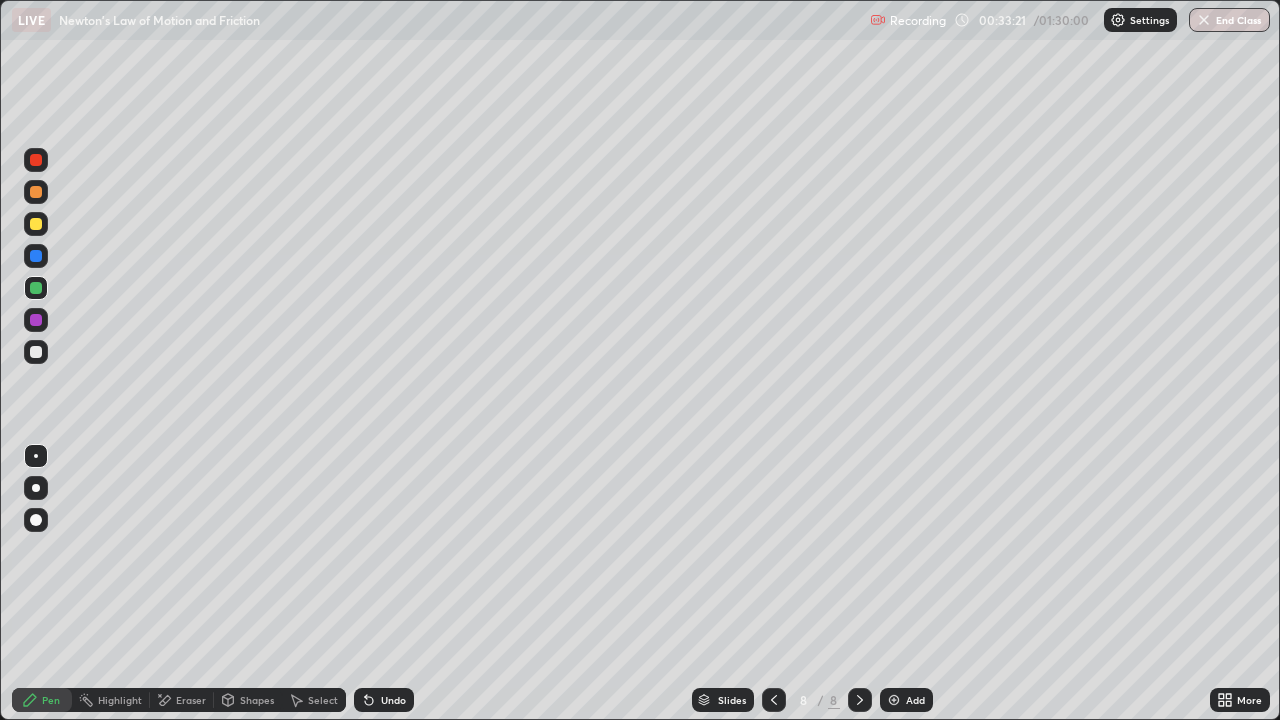 click on "Eraser" at bounding box center (191, 700) 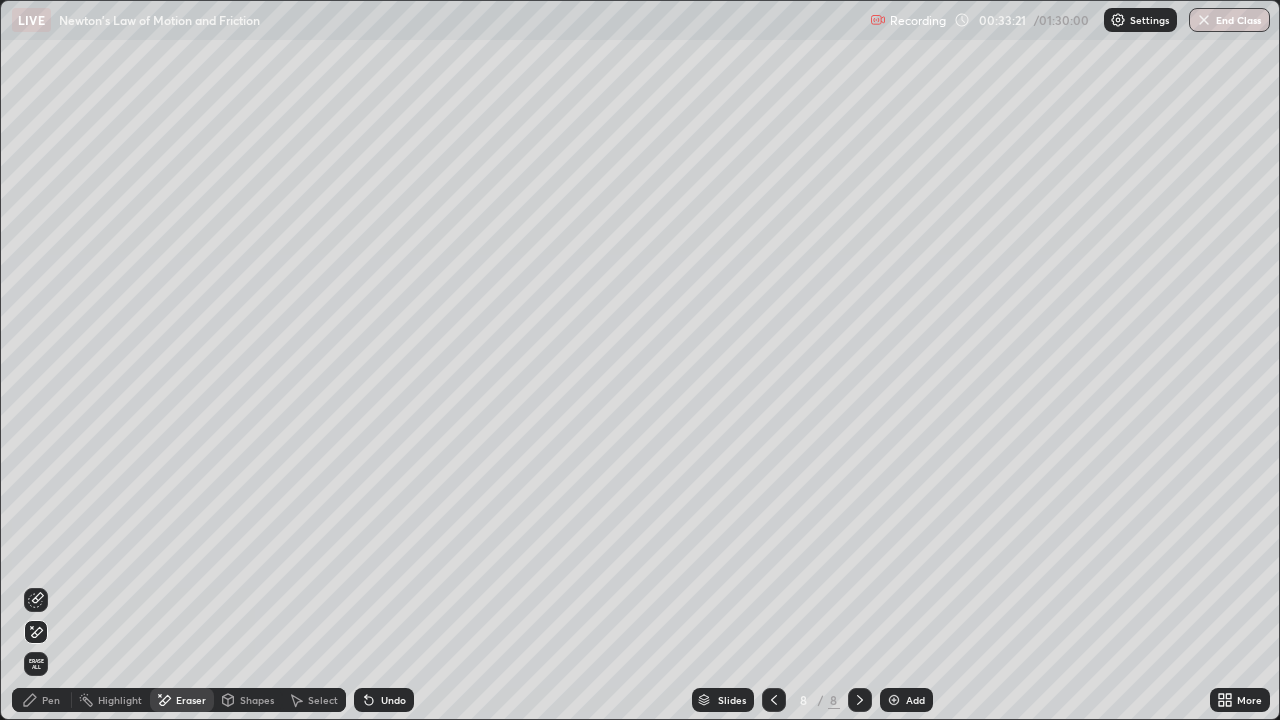 click 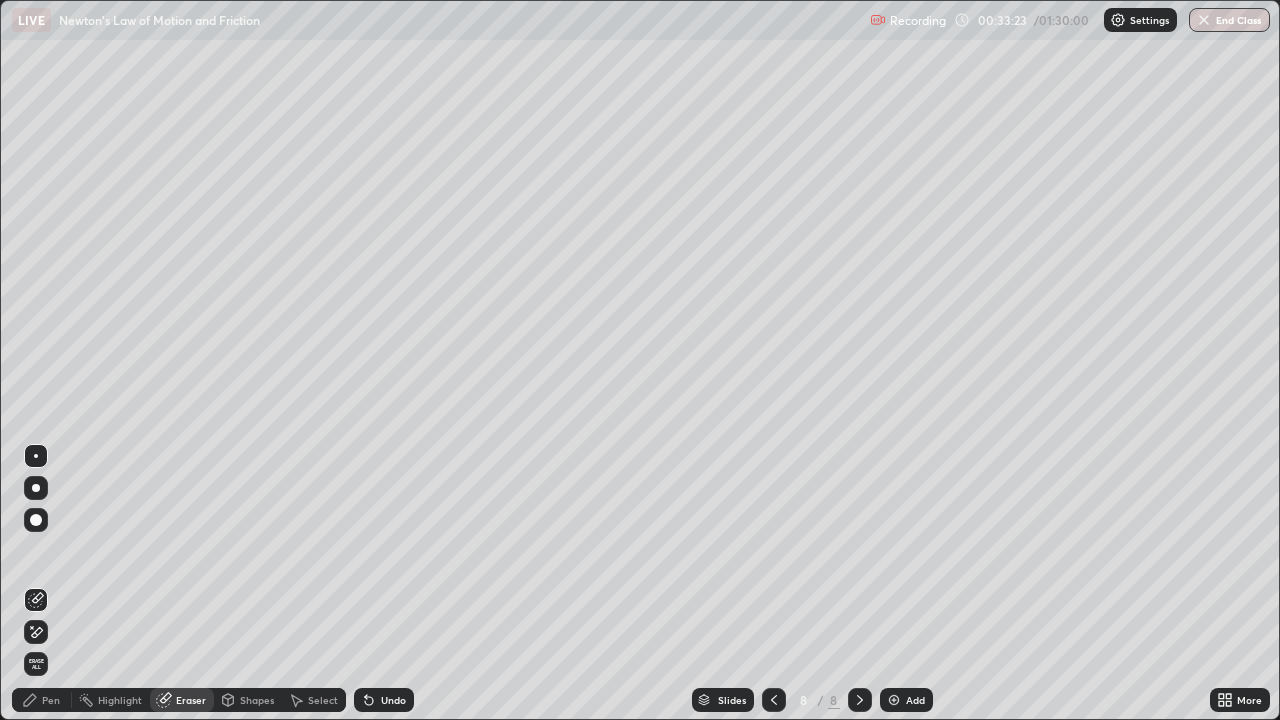 click on "Pen" at bounding box center (42, 700) 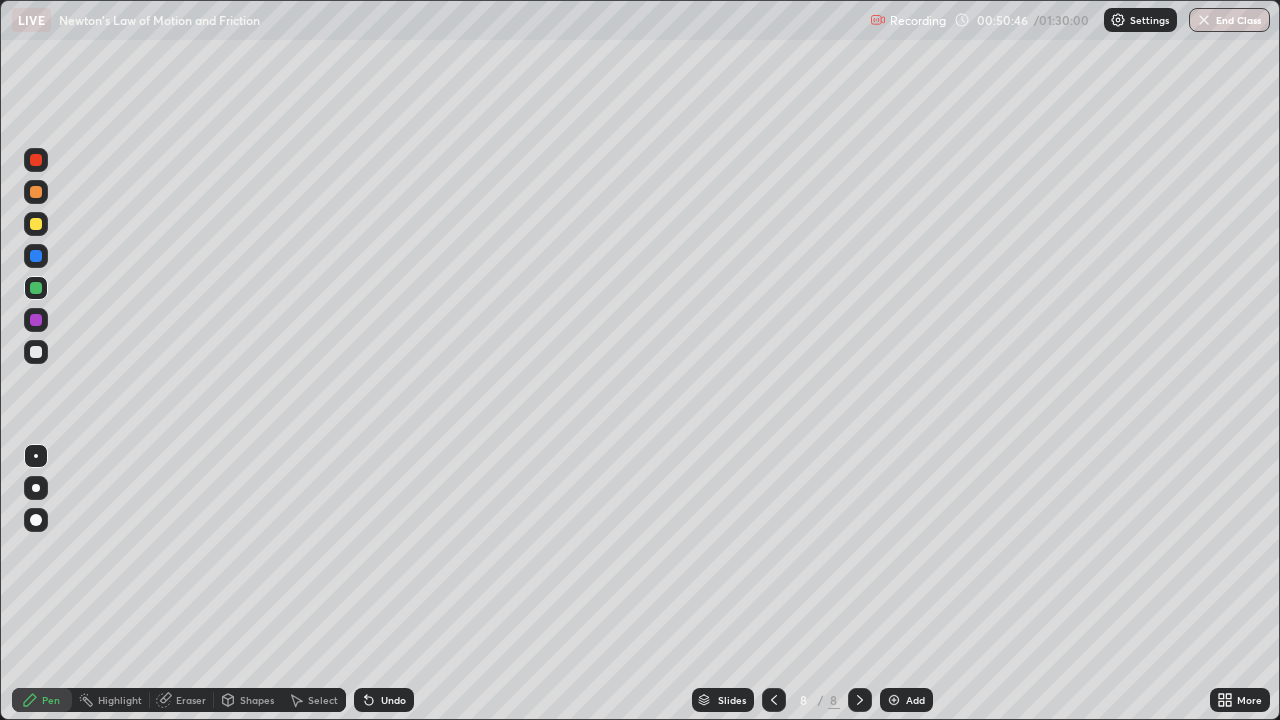 click on "Add" at bounding box center (906, 700) 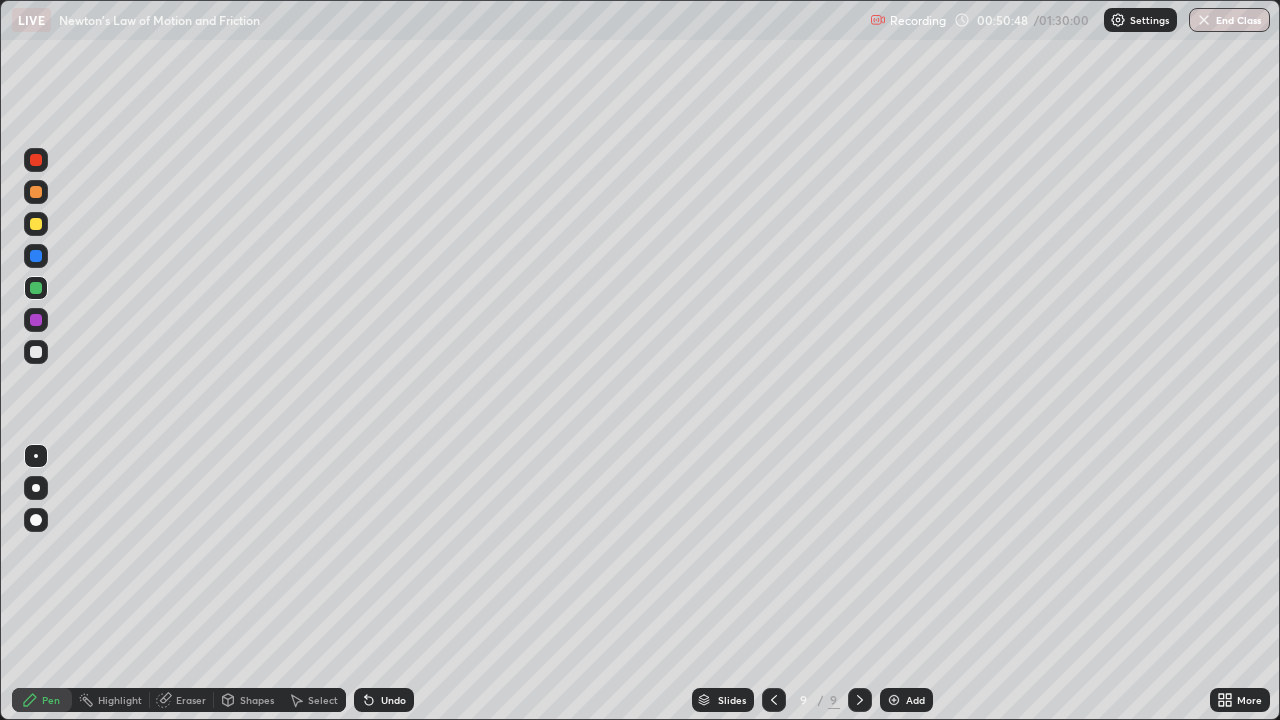 click at bounding box center (36, 192) 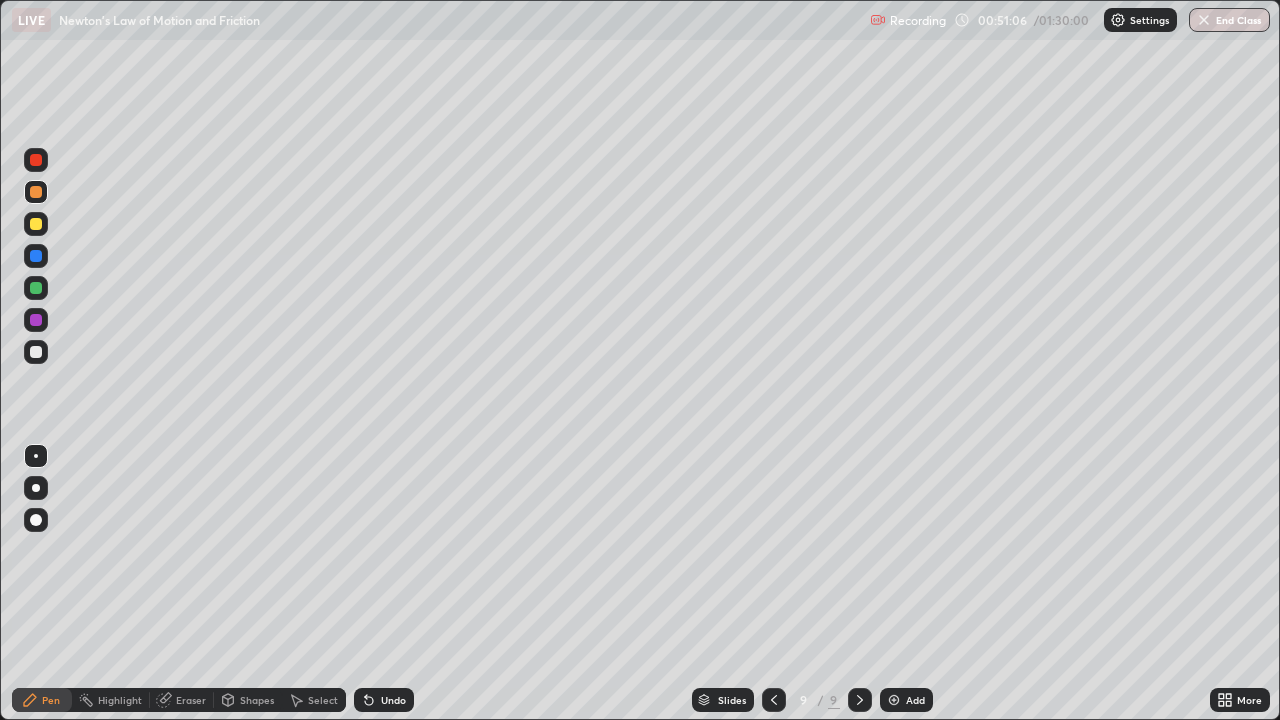 click at bounding box center [36, 288] 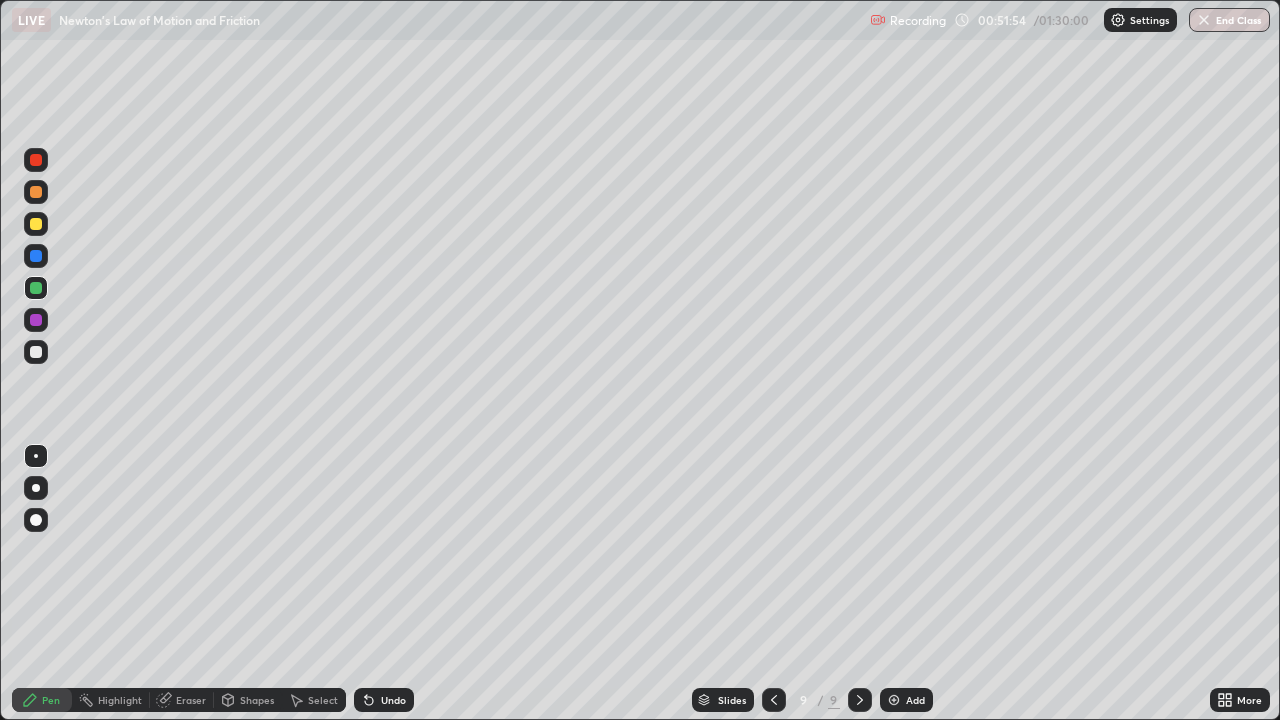 click at bounding box center [36, 320] 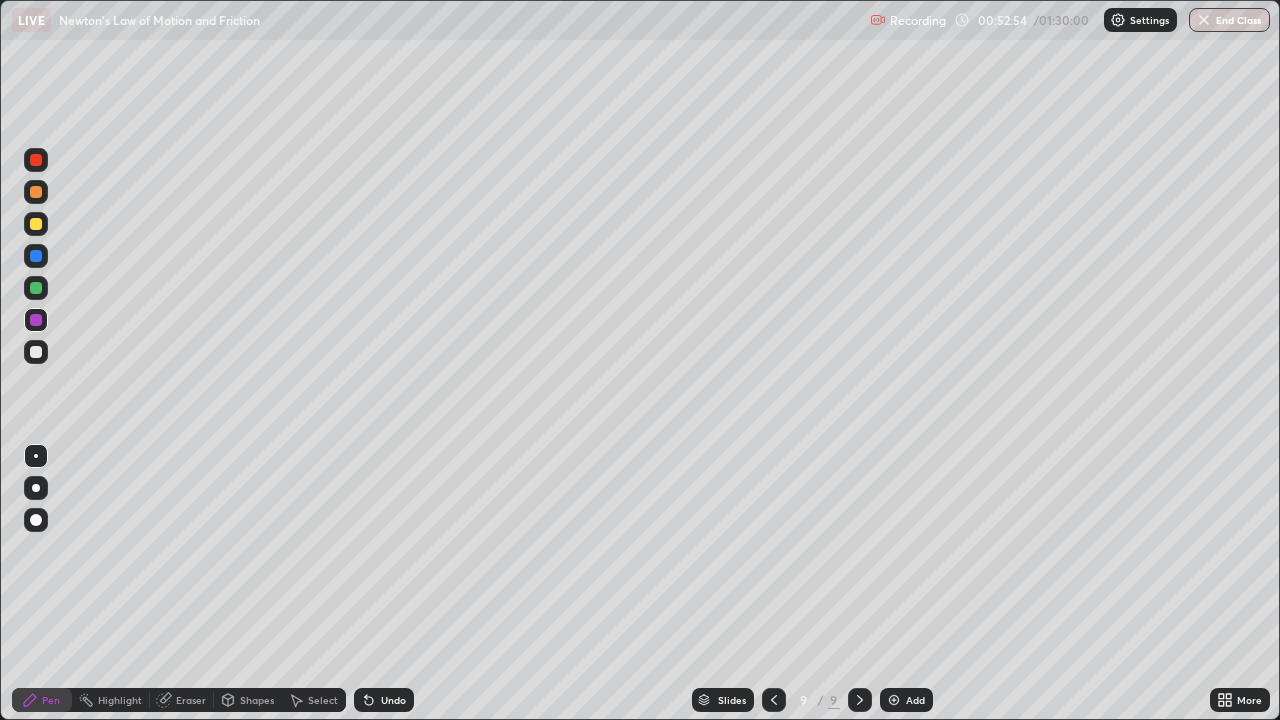 click at bounding box center [36, 320] 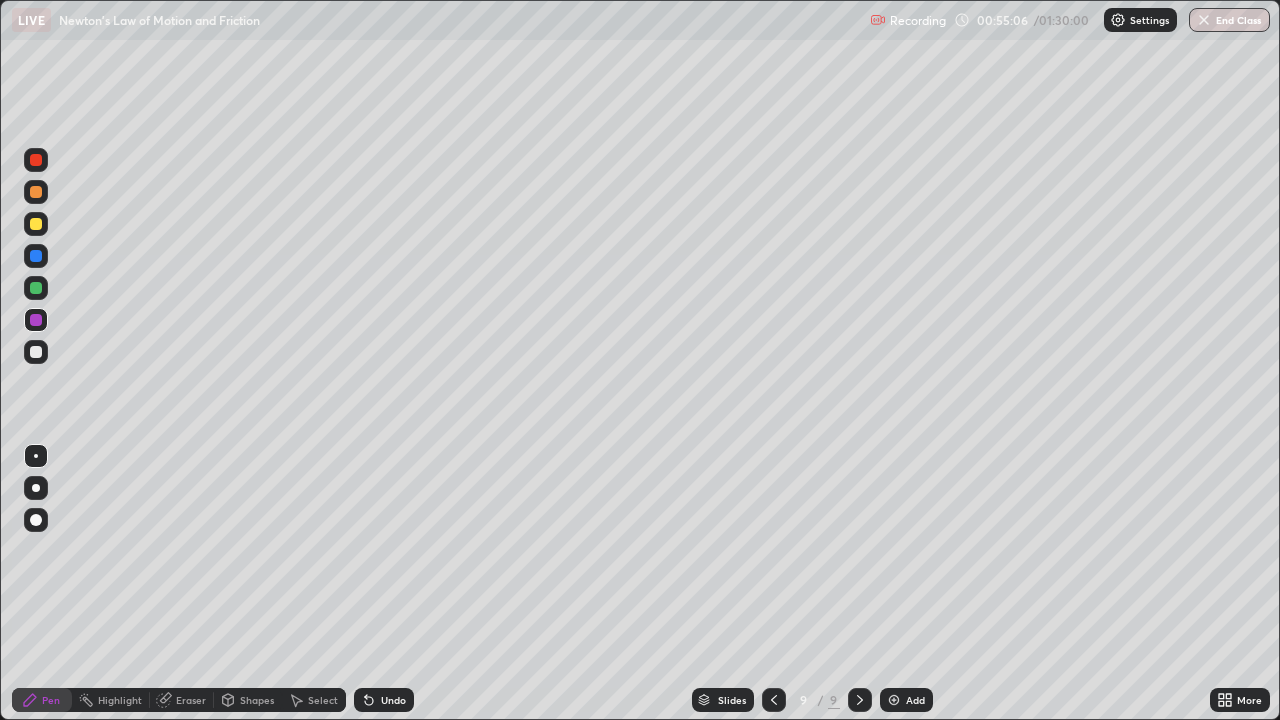 click 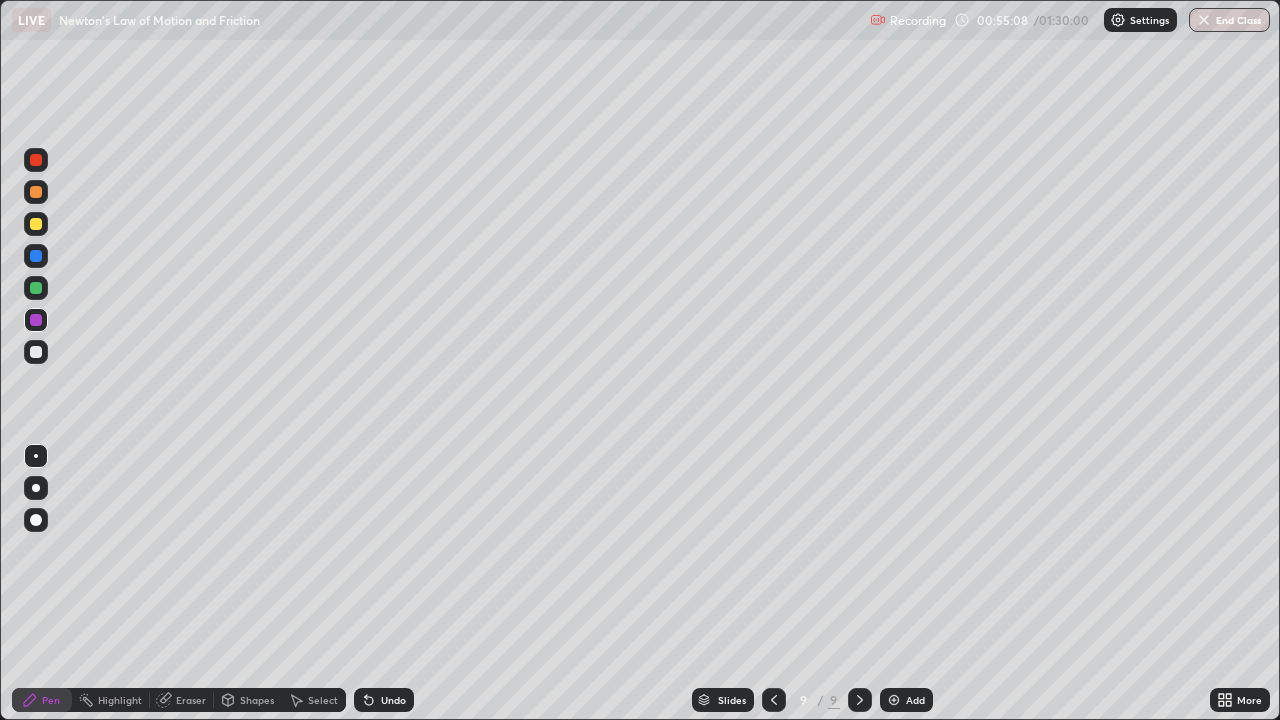 click on "Add" at bounding box center (906, 700) 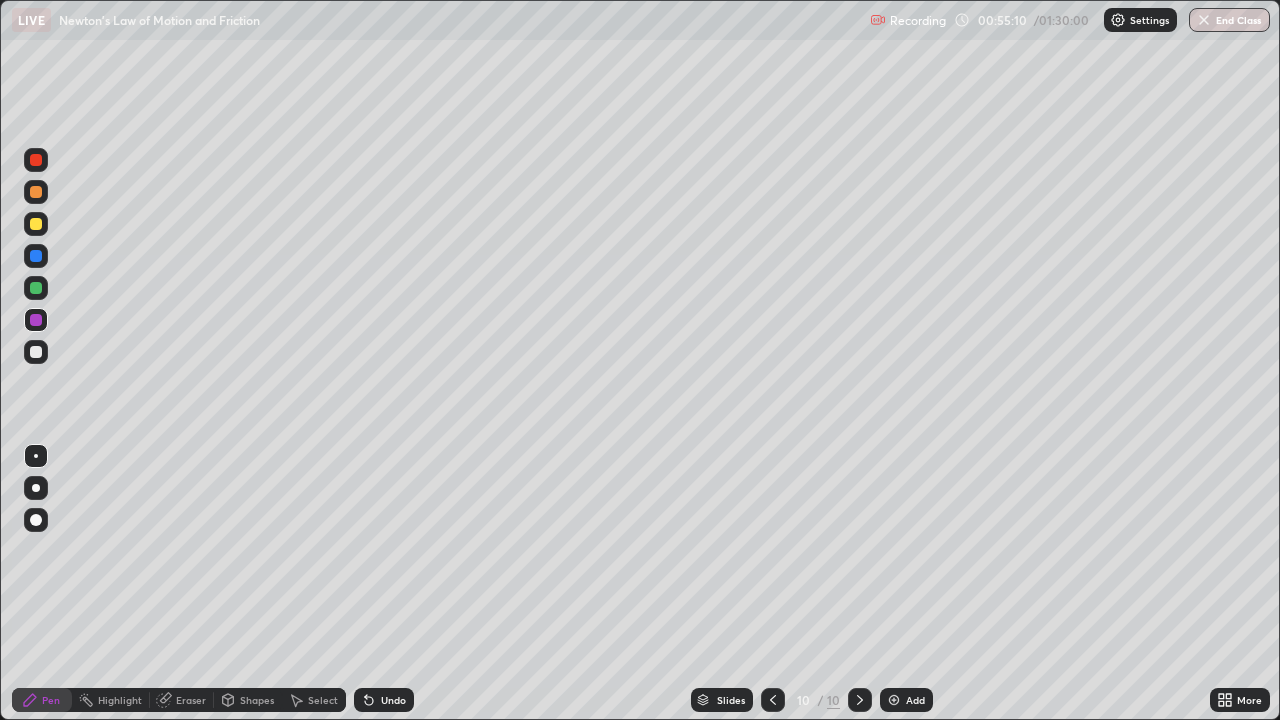 click 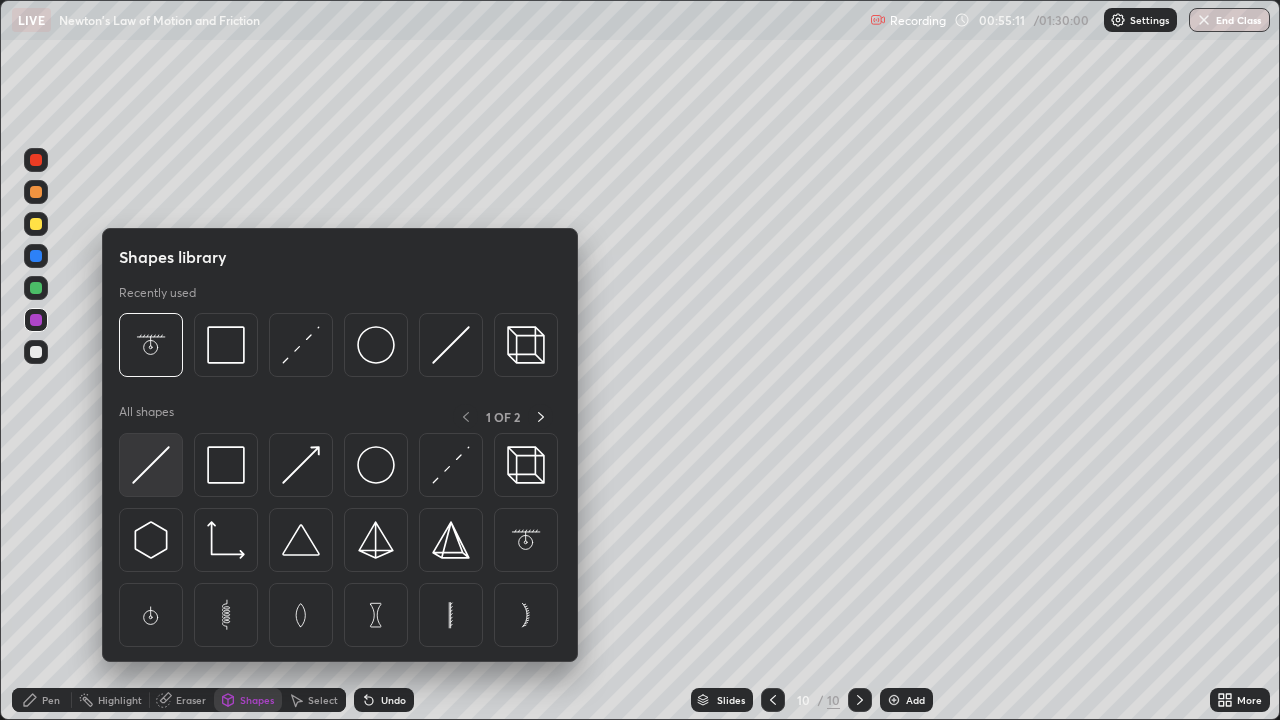click at bounding box center (151, 465) 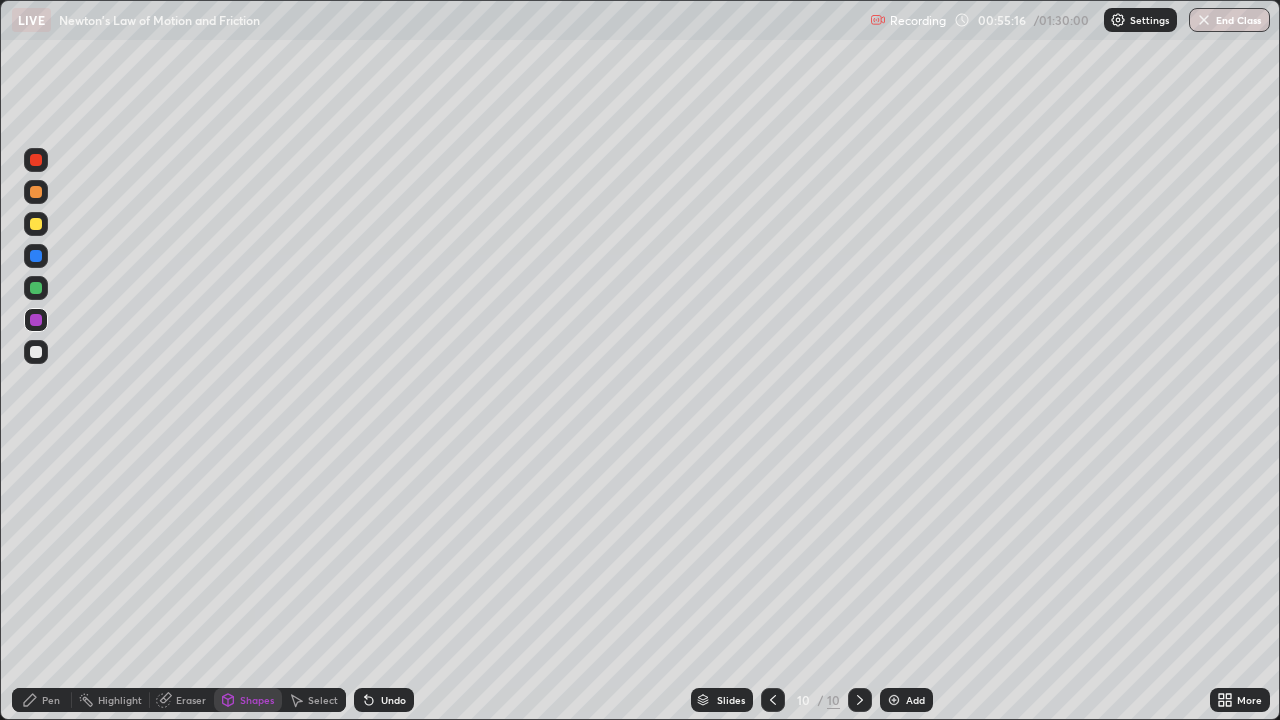 click at bounding box center (36, 352) 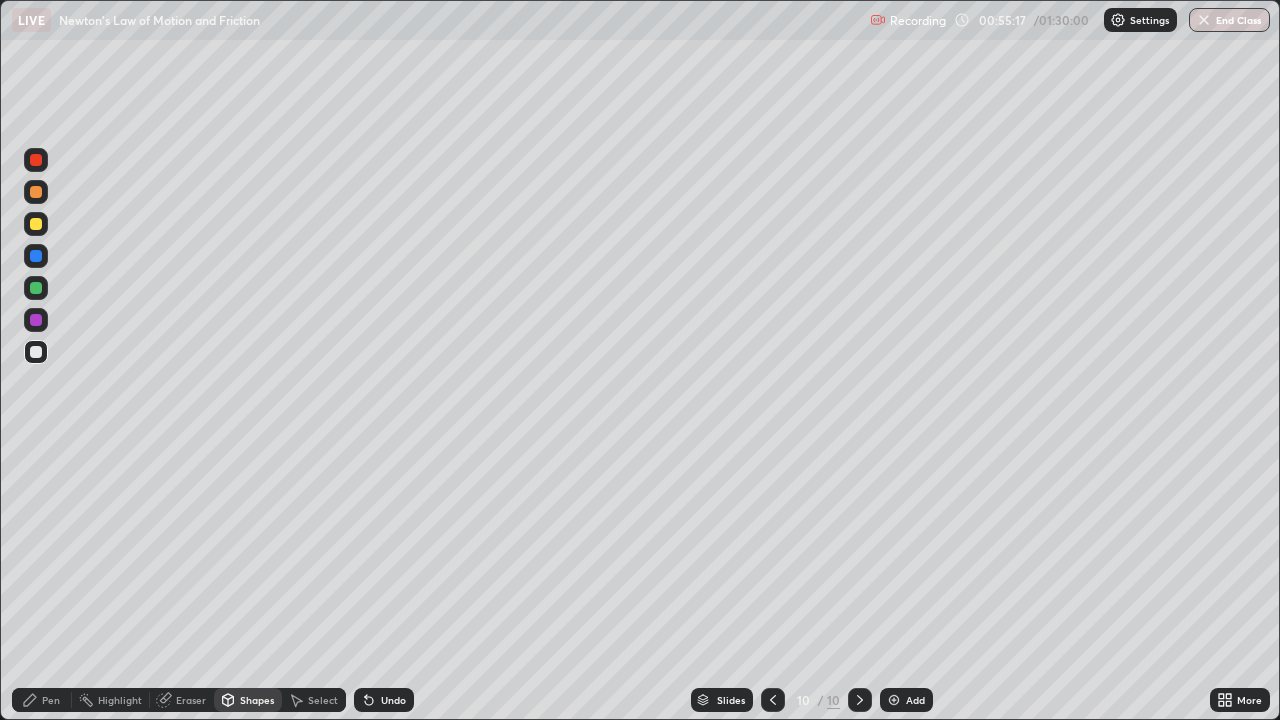 click on "Pen" at bounding box center (51, 700) 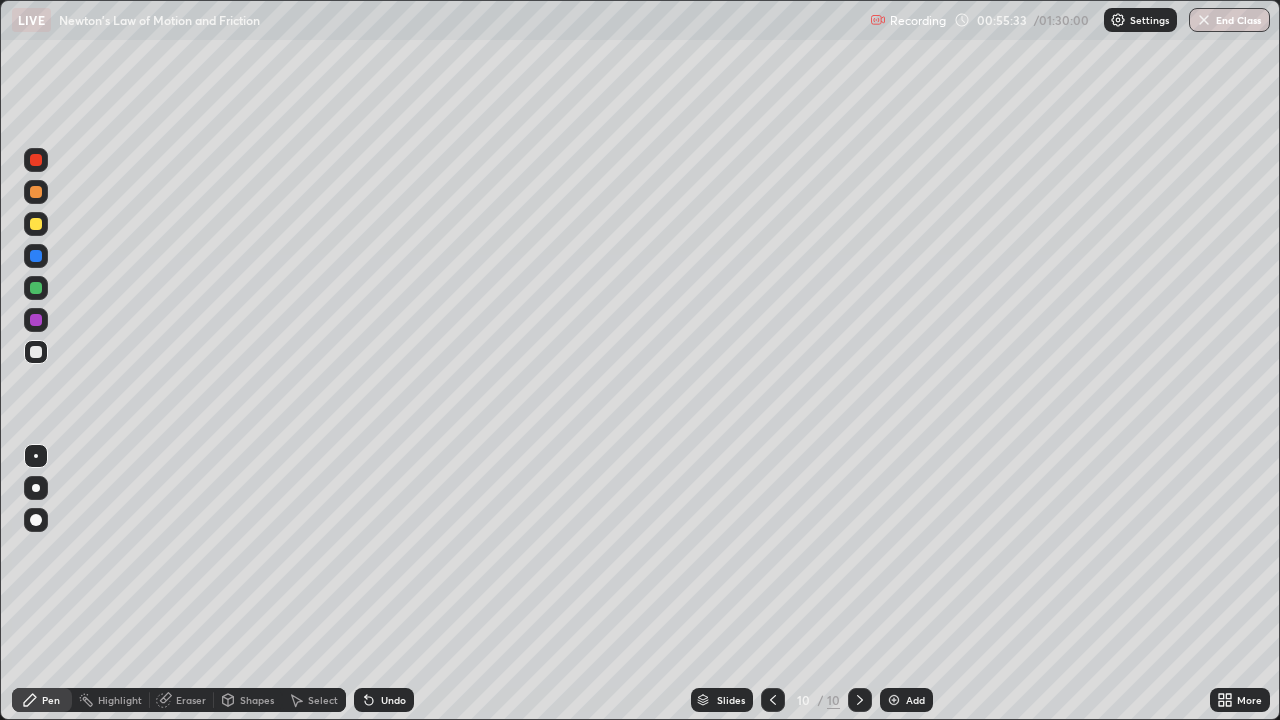 click at bounding box center [36, 224] 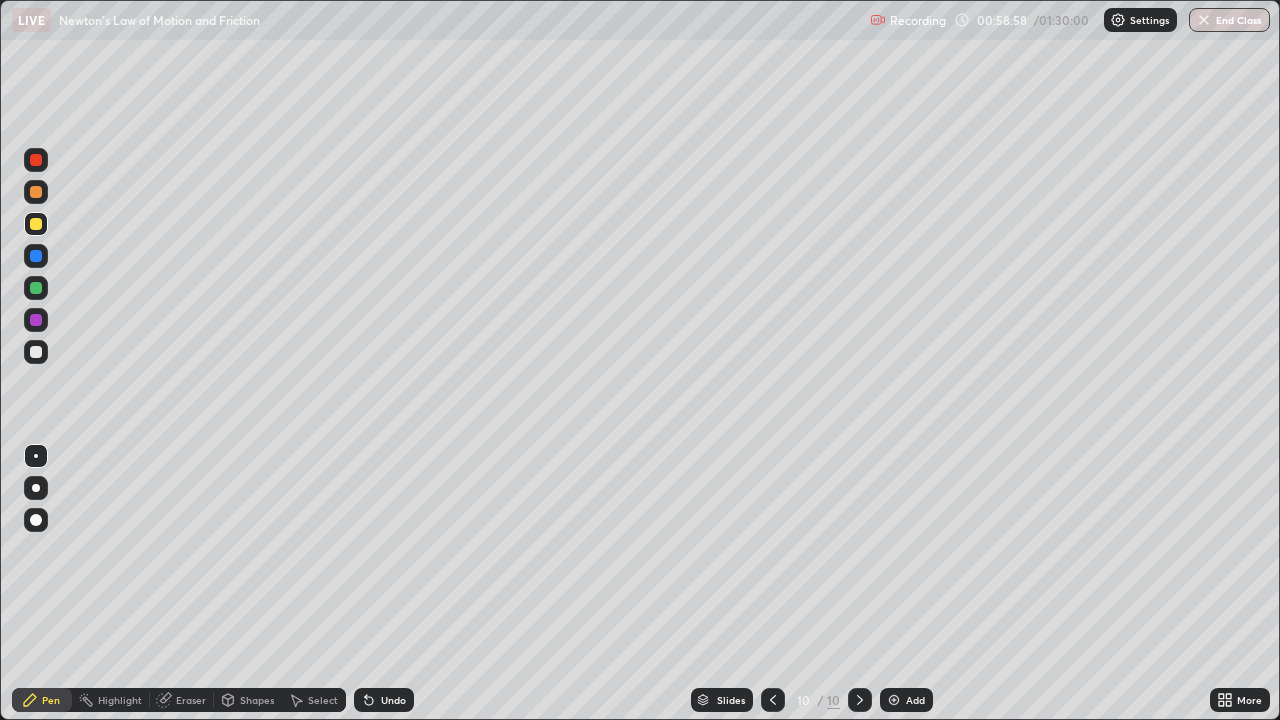 click at bounding box center (36, 160) 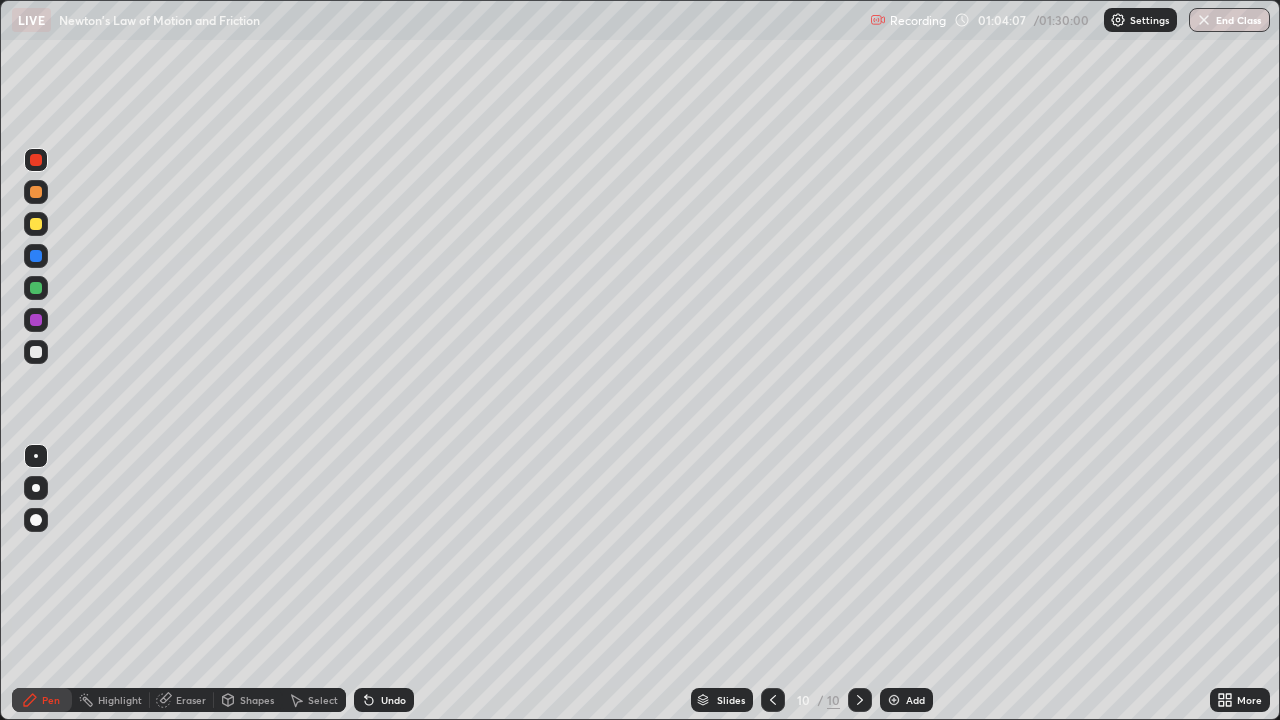 click on "Add" at bounding box center (906, 700) 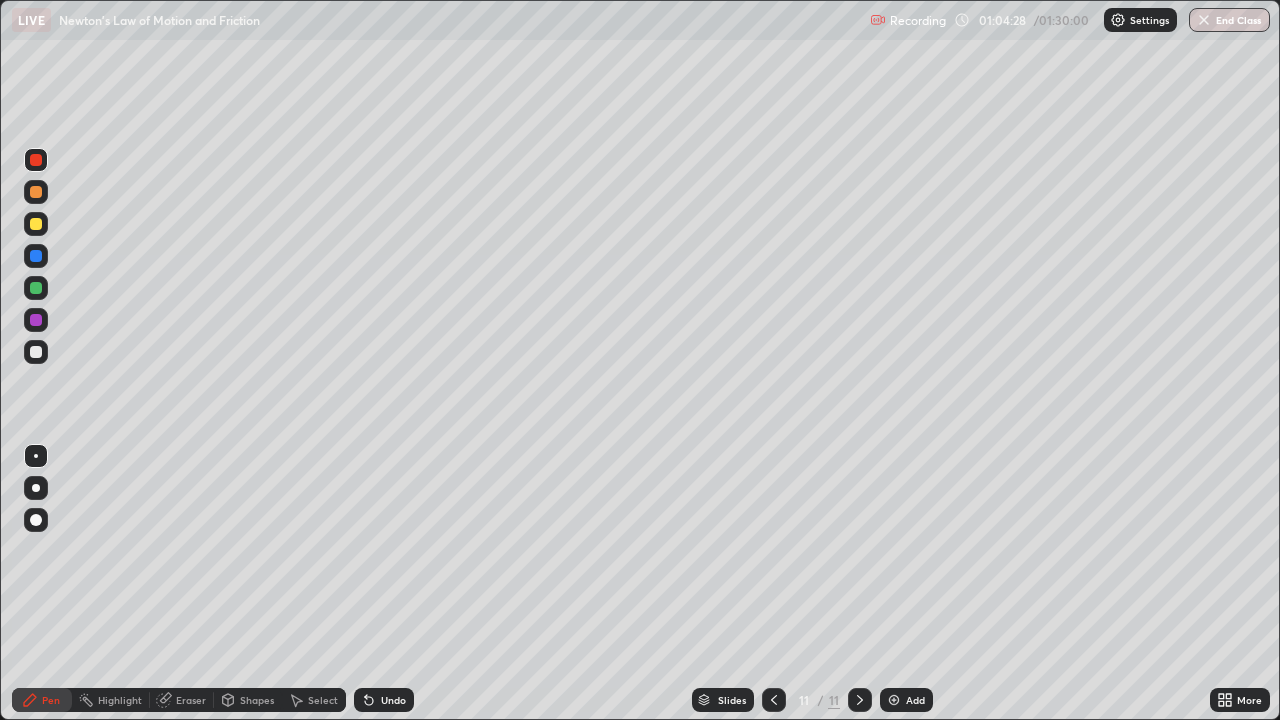 click at bounding box center (36, 256) 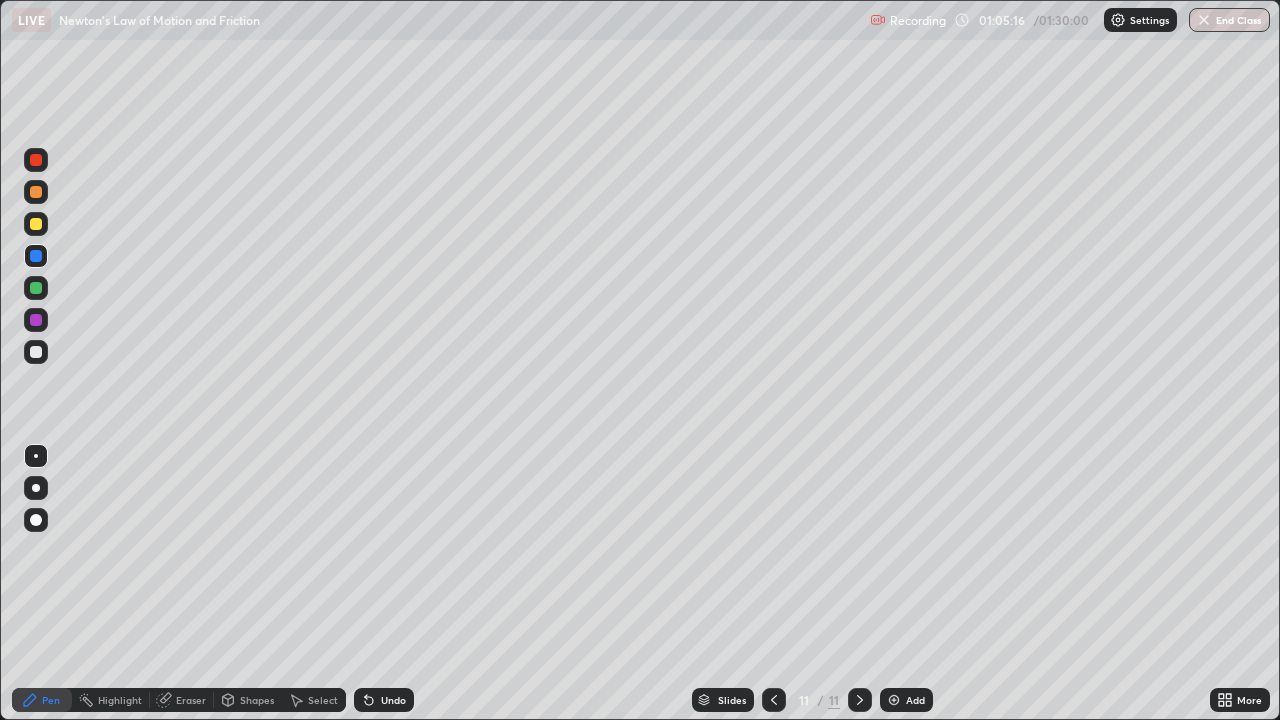 click at bounding box center [36, 288] 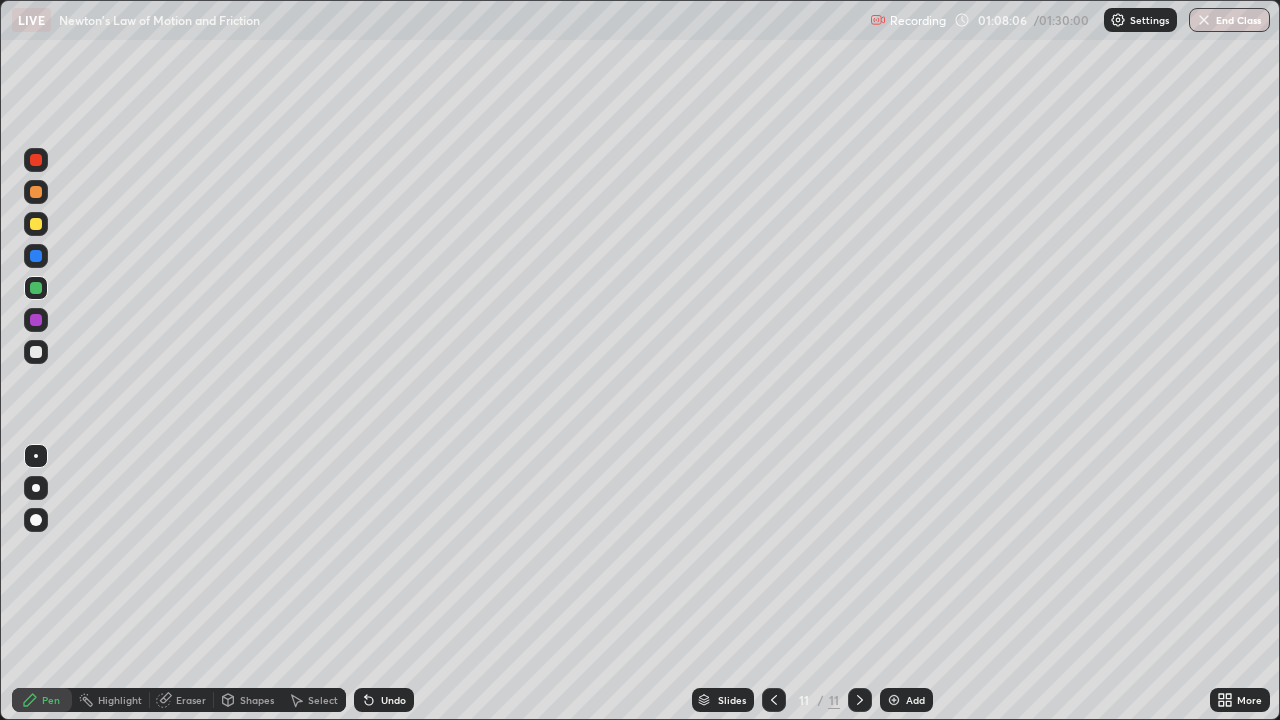 click on "Undo" at bounding box center [393, 700] 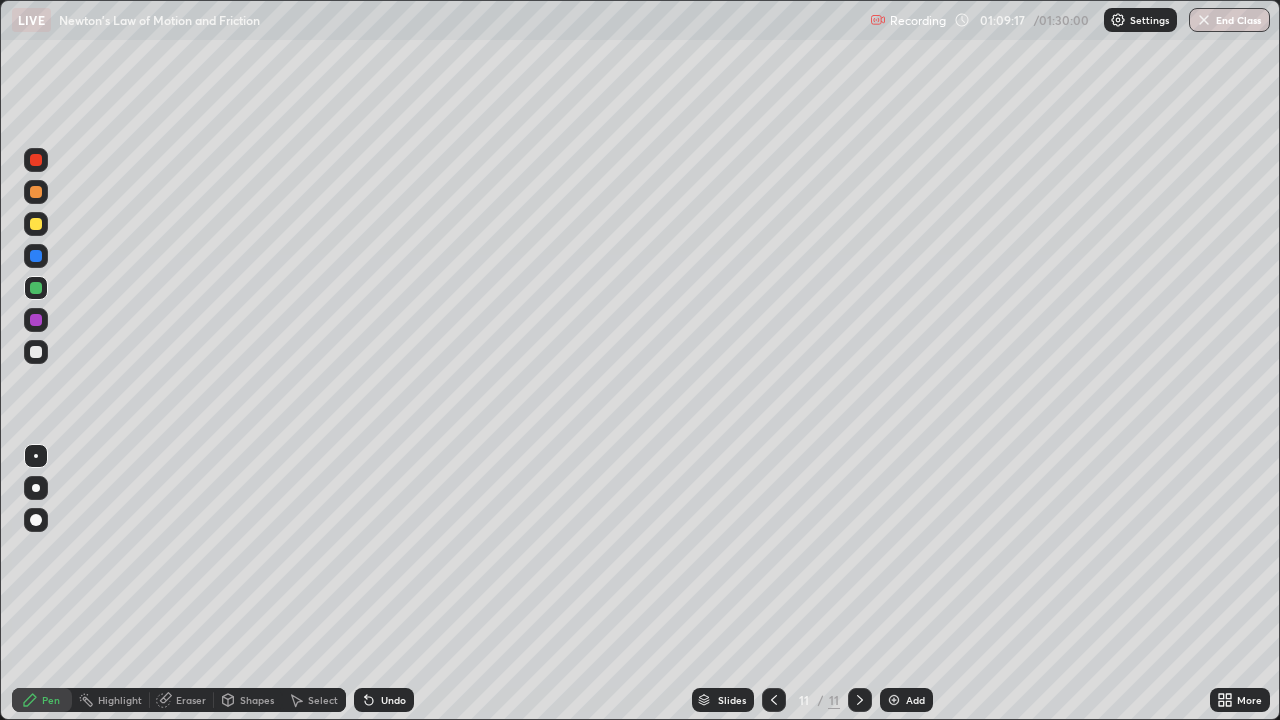 click on "Add" at bounding box center (906, 700) 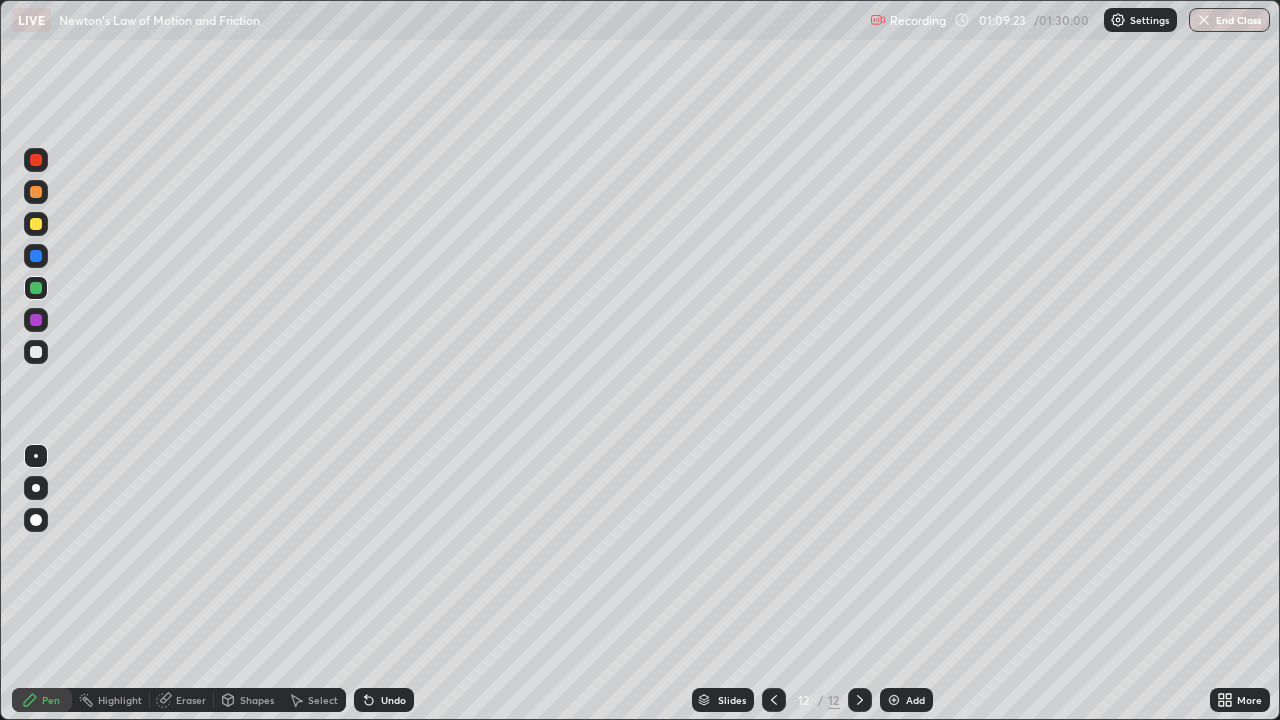 click on "Undo" at bounding box center (393, 700) 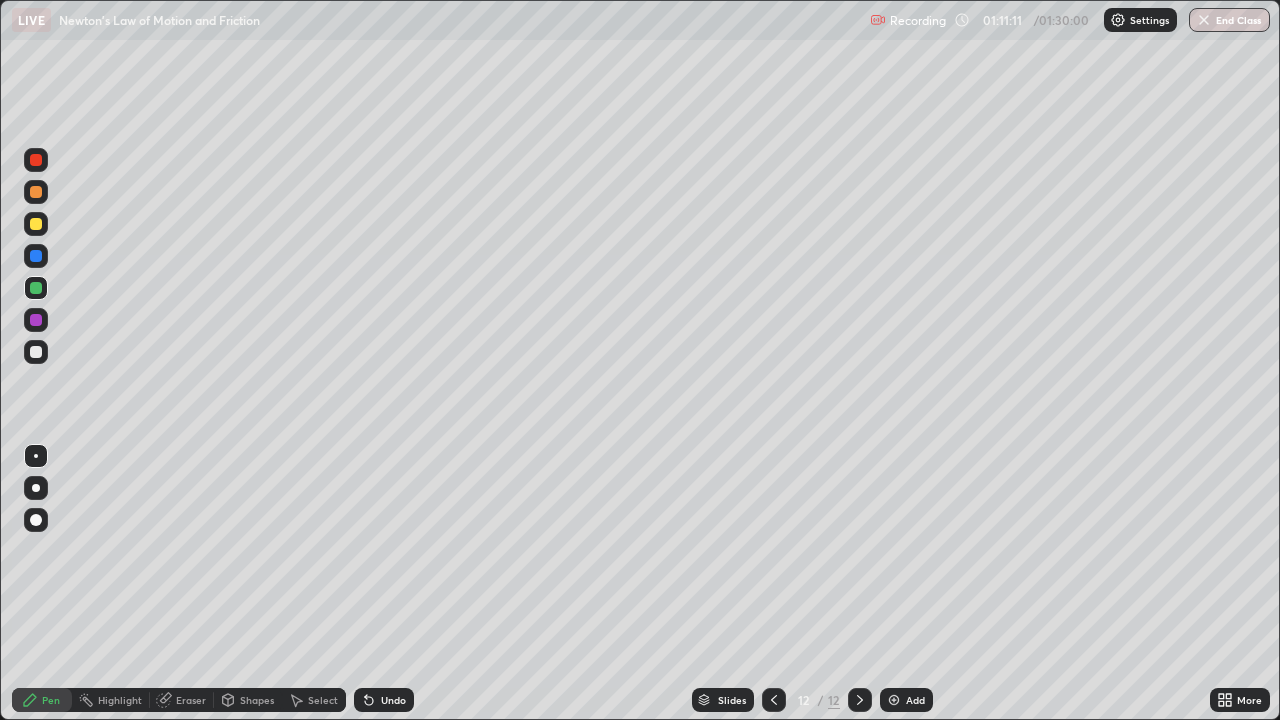 click on "Add" at bounding box center (906, 700) 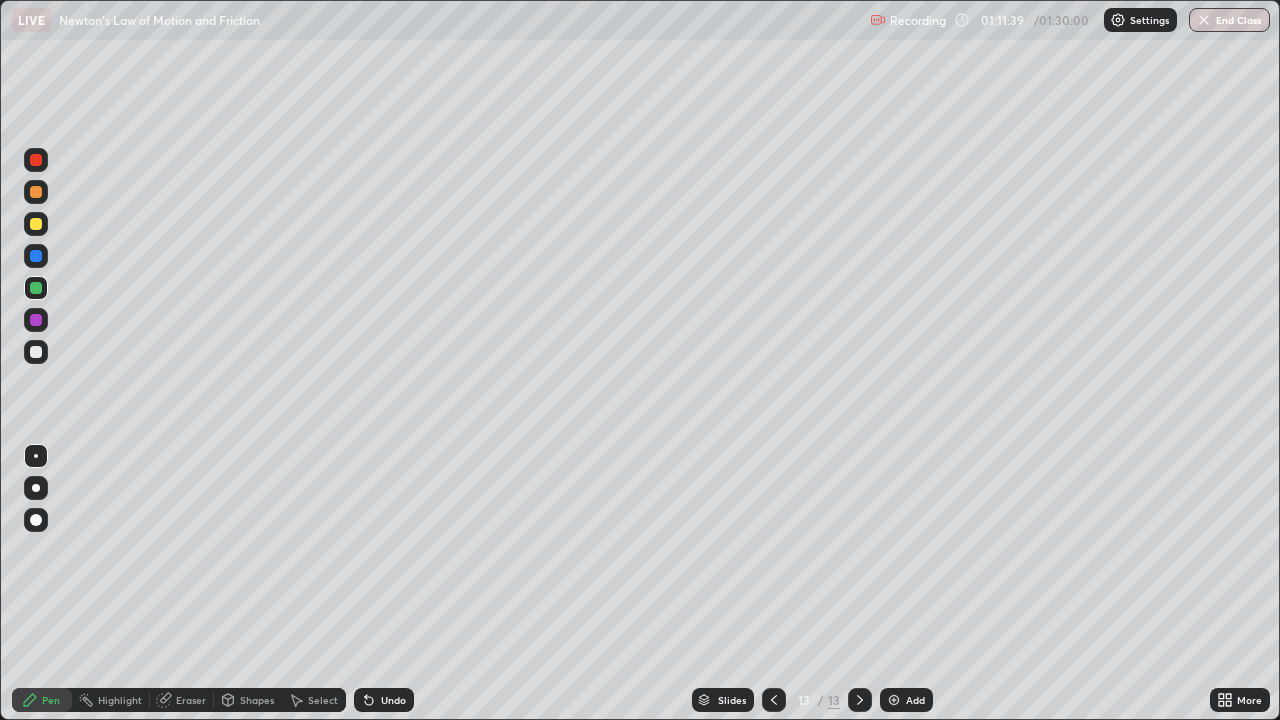 click at bounding box center (36, 256) 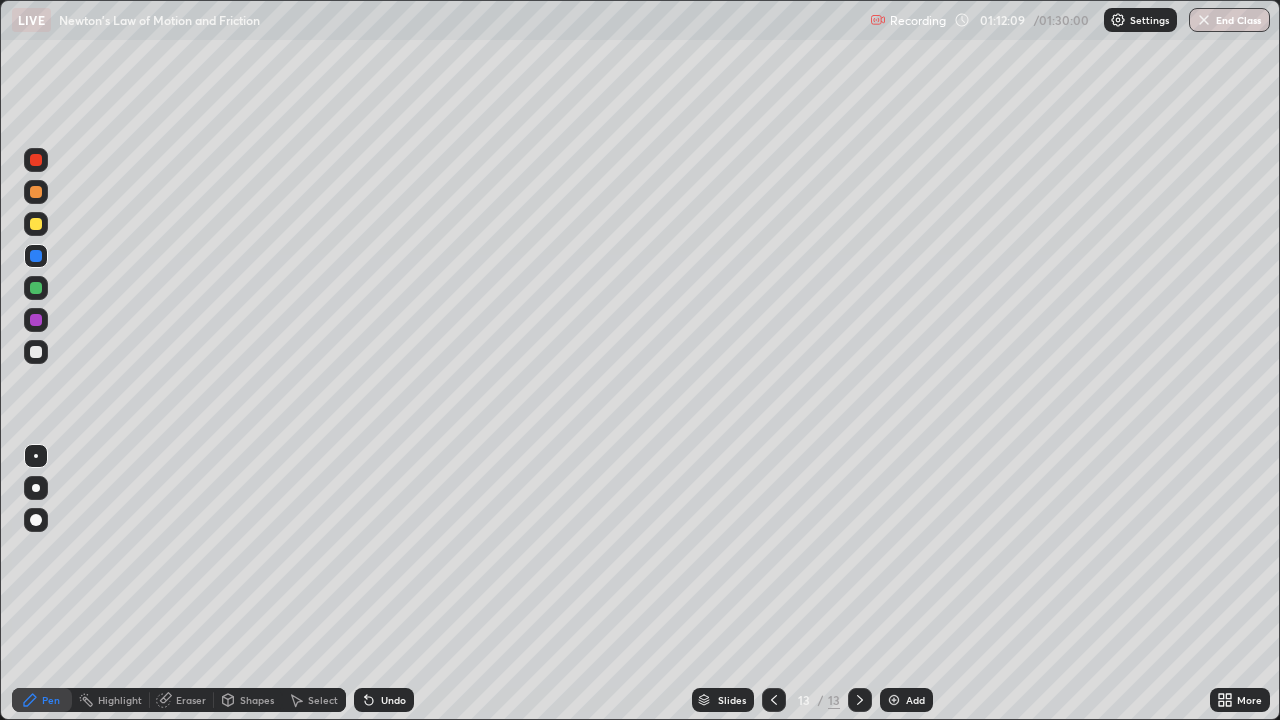 click on "Undo" at bounding box center (393, 700) 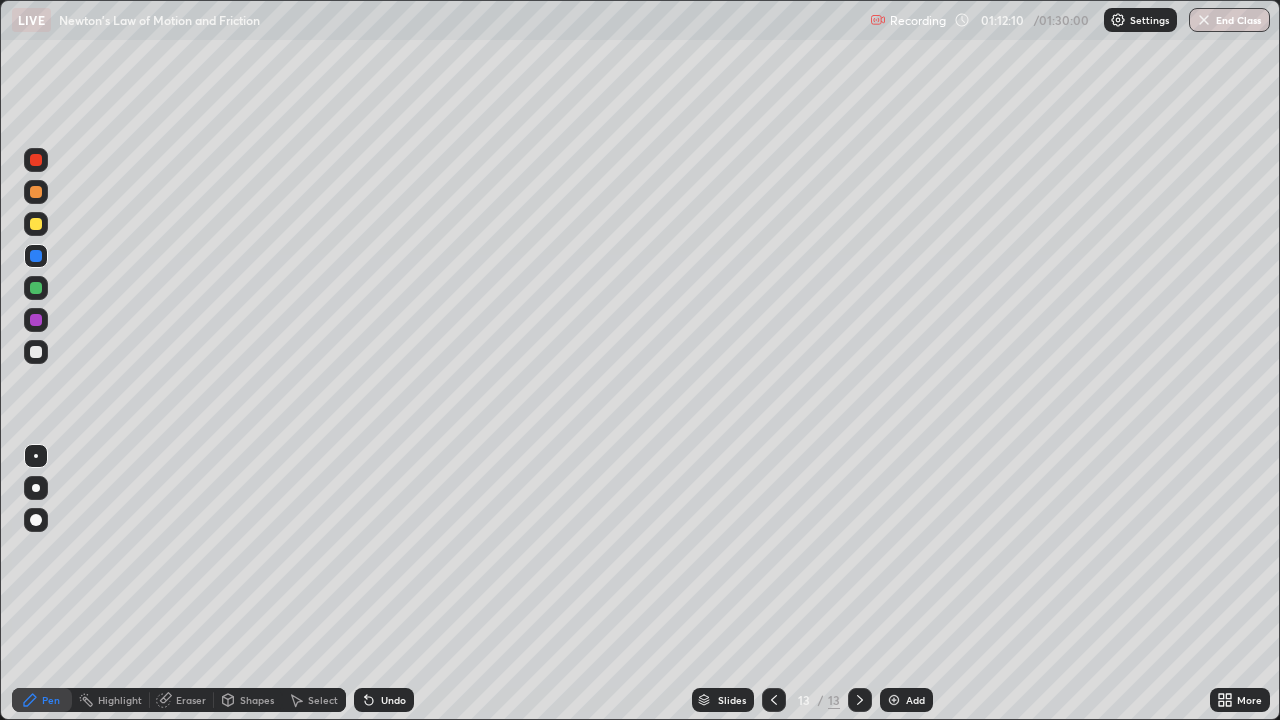 click on "Undo" at bounding box center [393, 700] 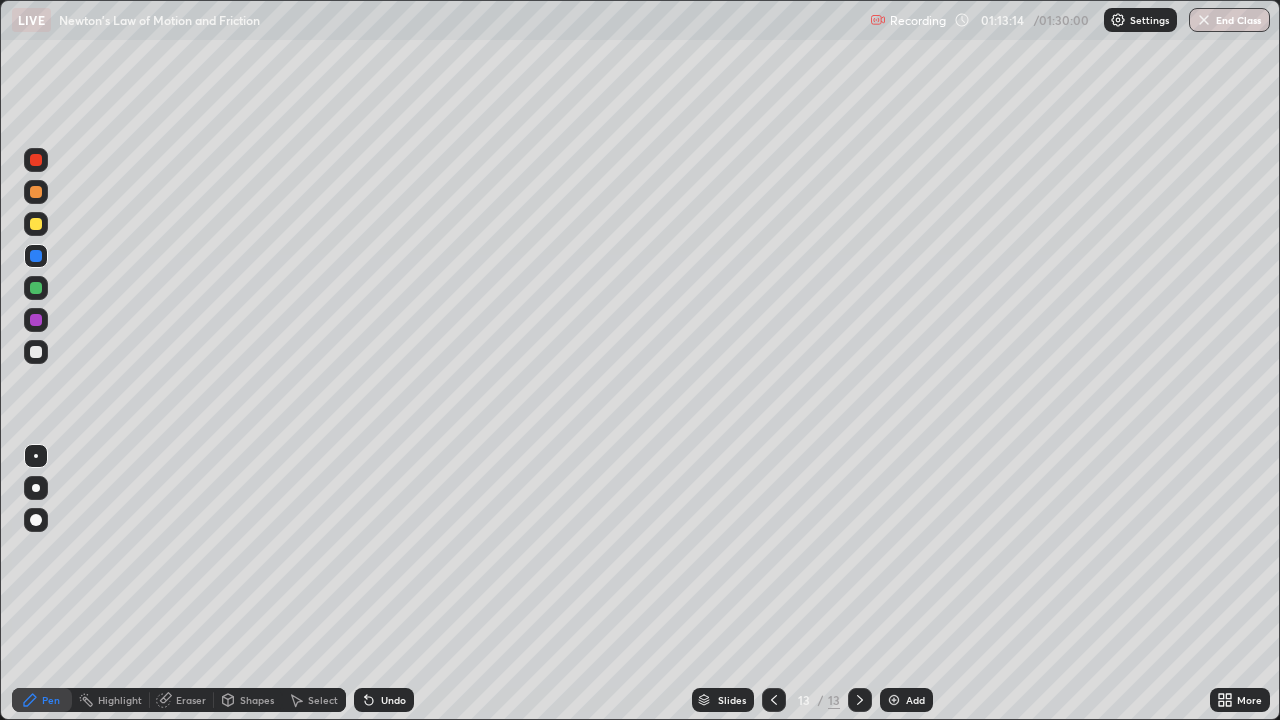 click on "Add" at bounding box center (915, 700) 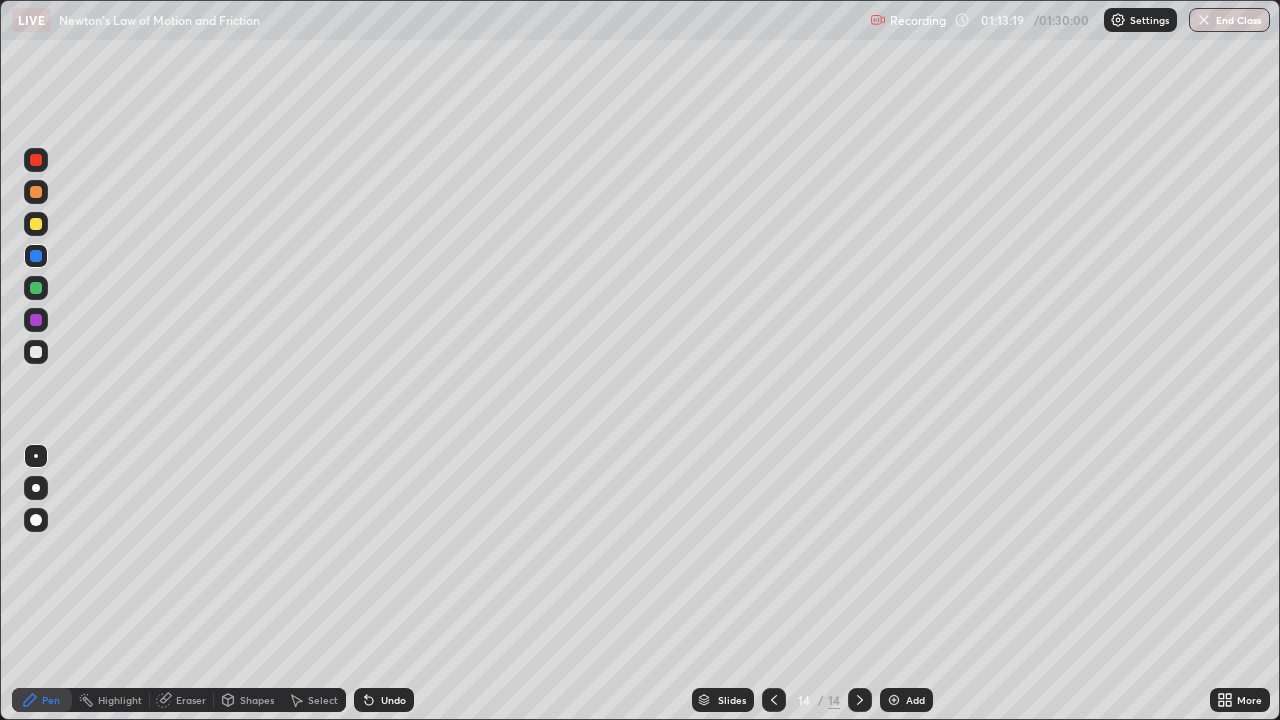 click at bounding box center (36, 256) 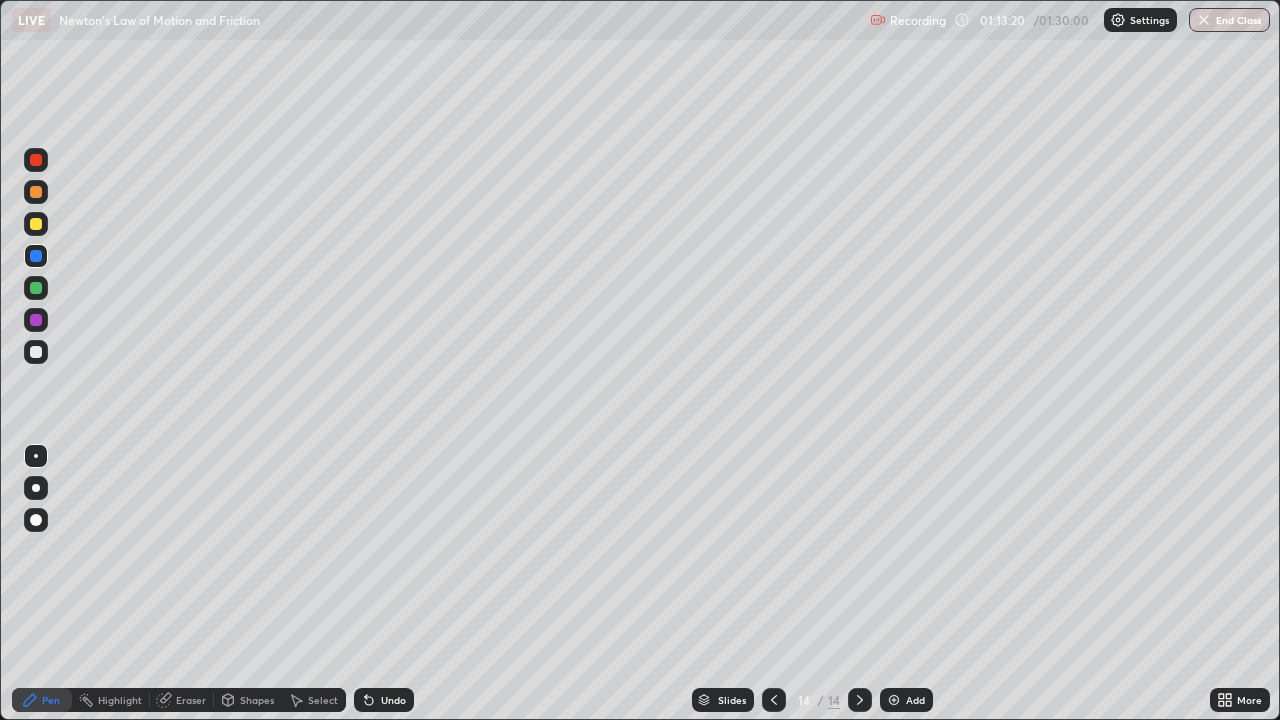click at bounding box center [36, 288] 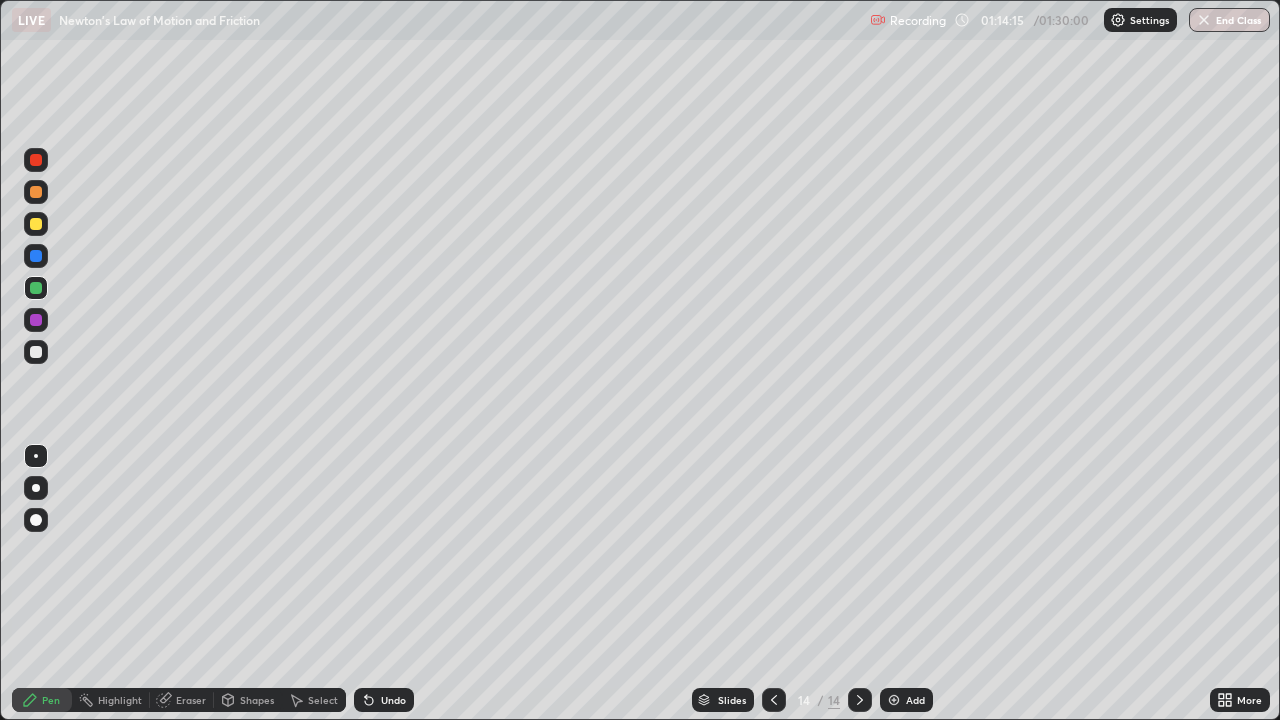 click at bounding box center [36, 160] 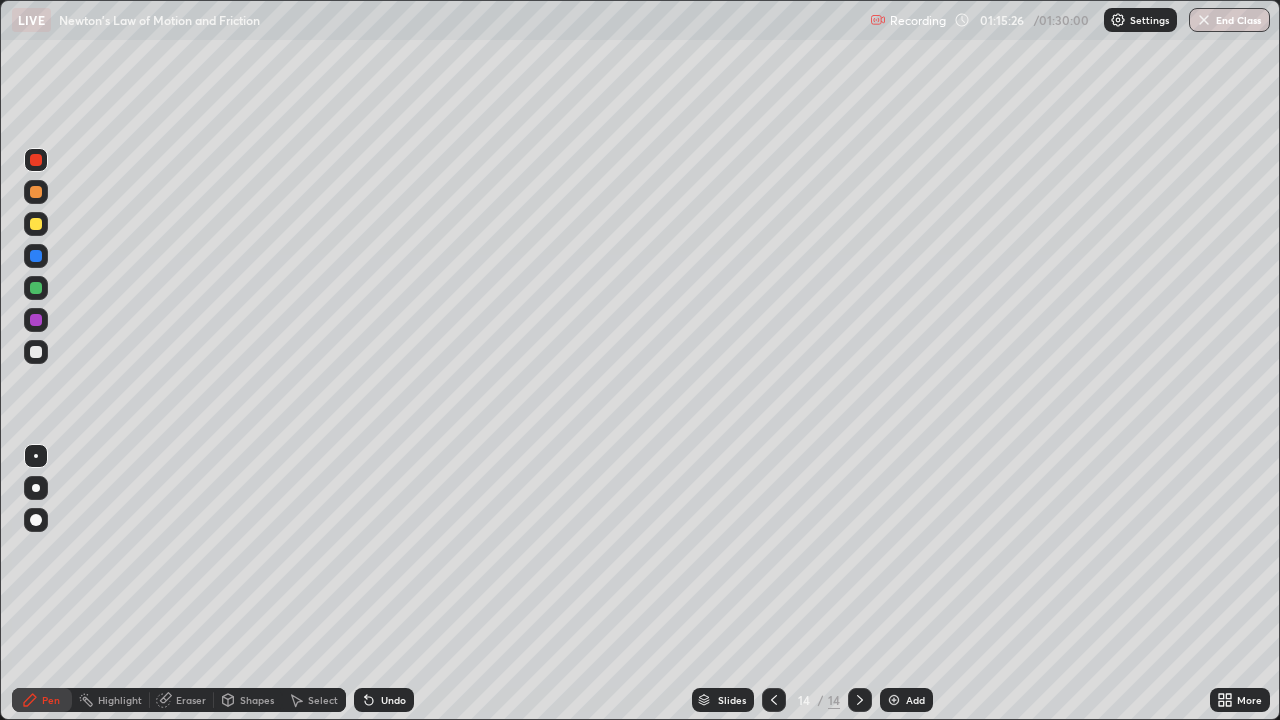 click on "Undo" at bounding box center [393, 700] 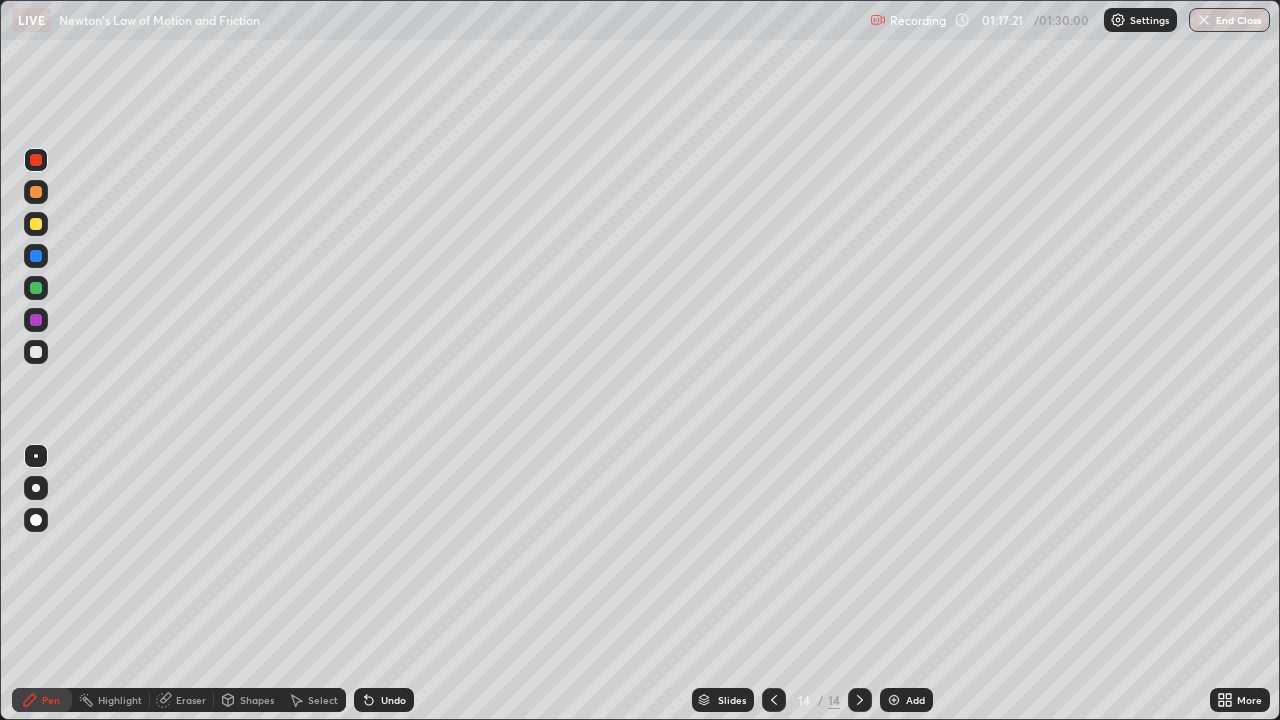 click on "Add" at bounding box center [915, 700] 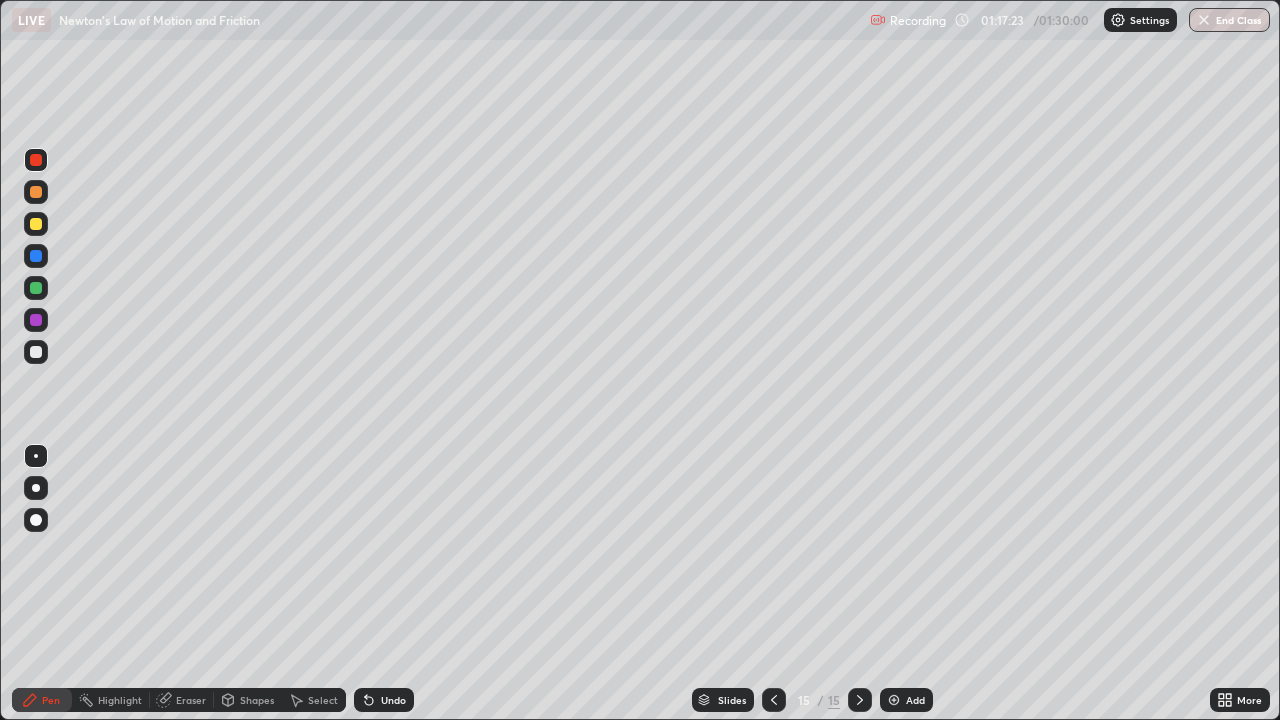 click at bounding box center [36, 192] 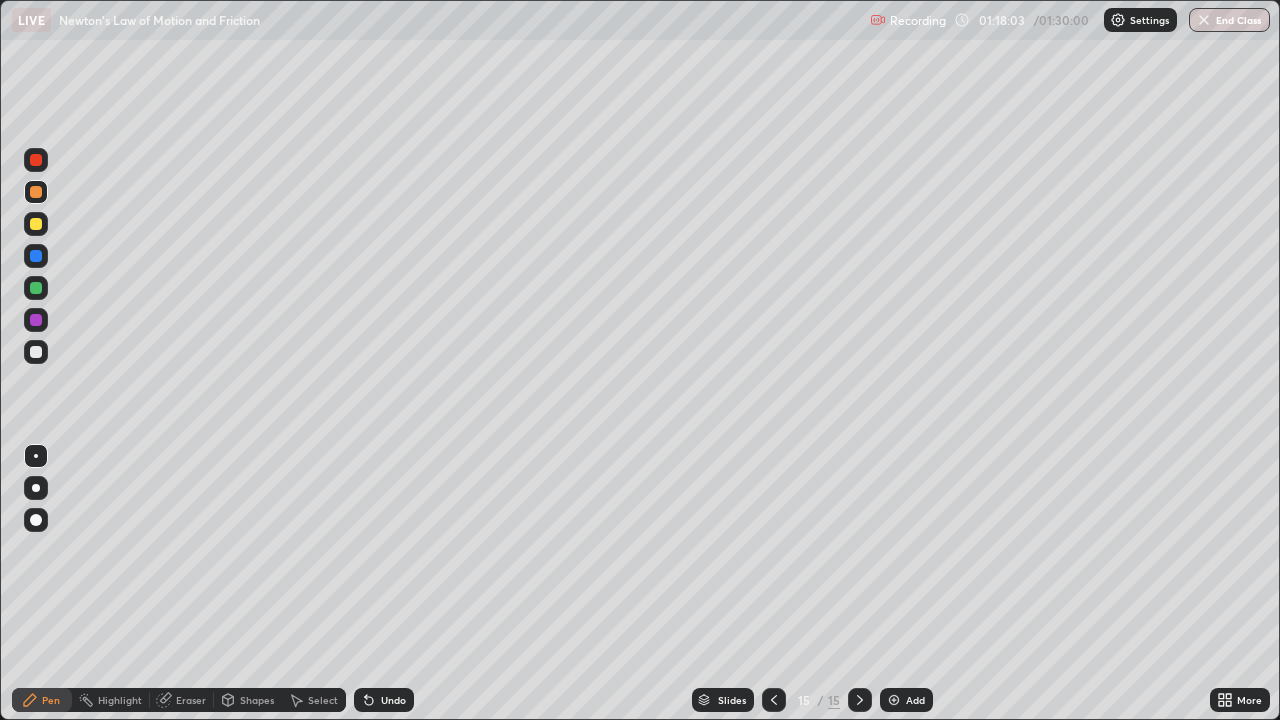click at bounding box center [36, 288] 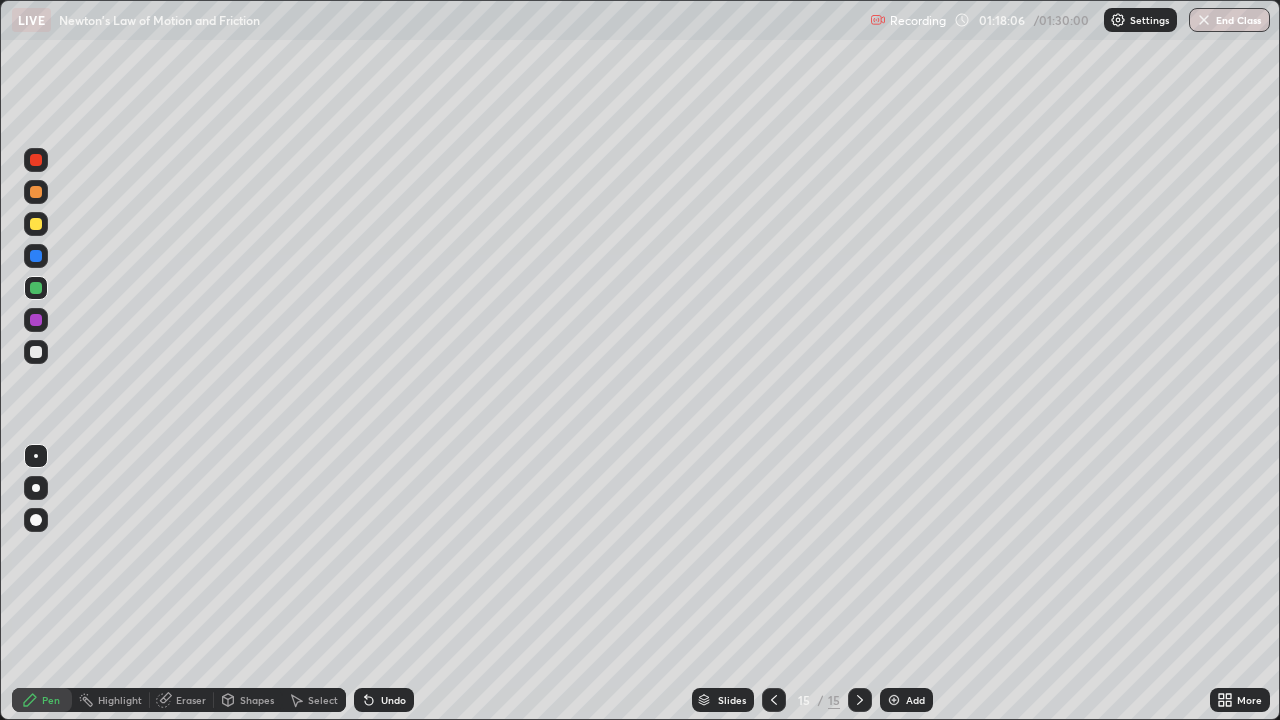 click on "Undo" at bounding box center [384, 700] 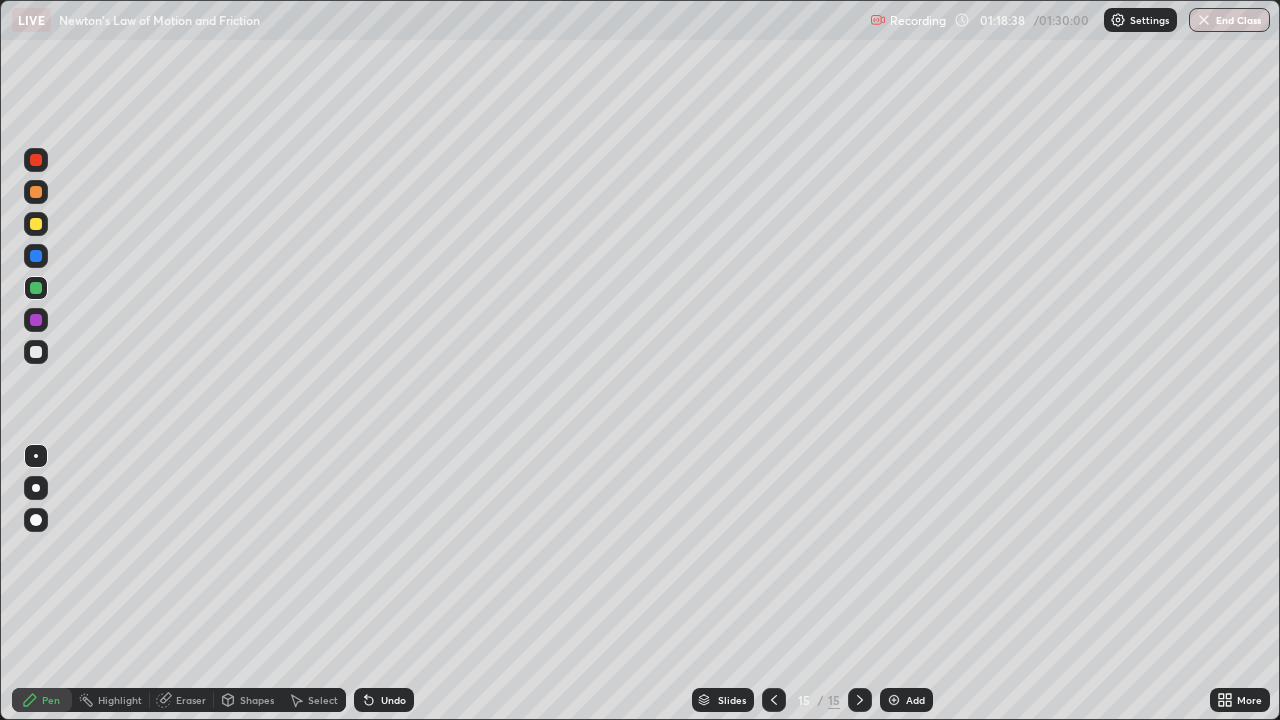 click at bounding box center (36, 320) 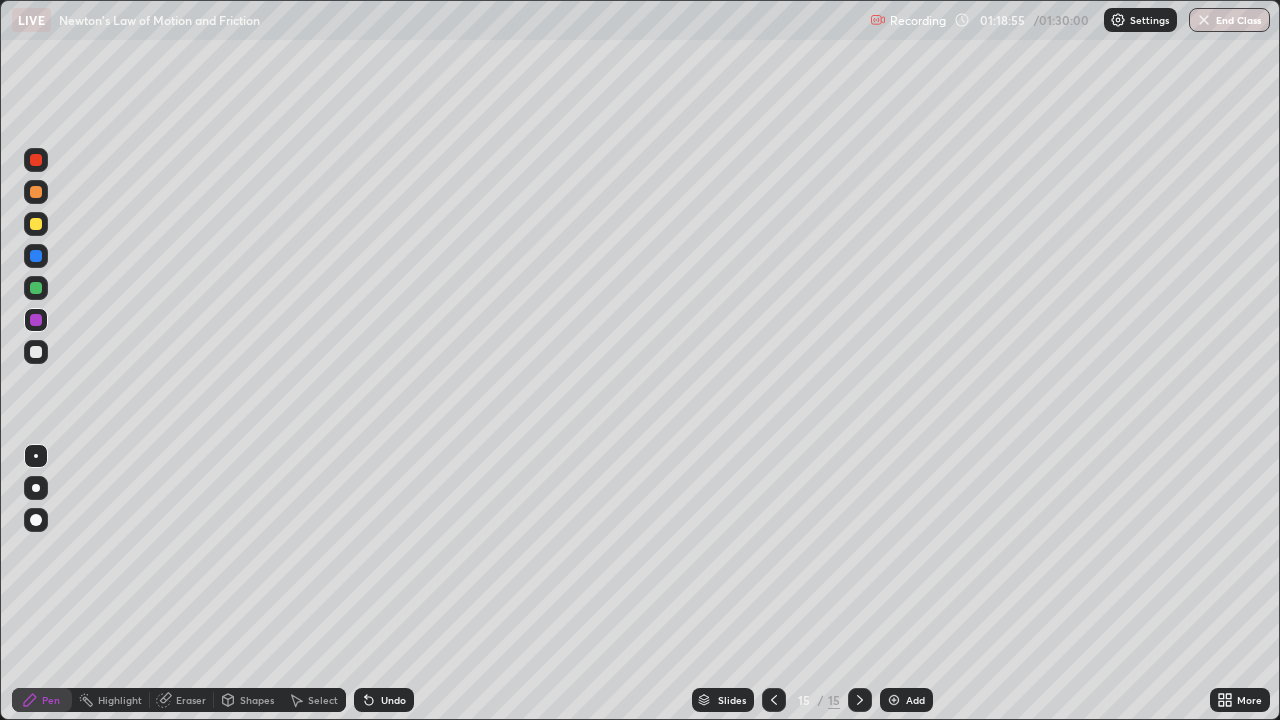 click on "Eraser" at bounding box center [191, 700] 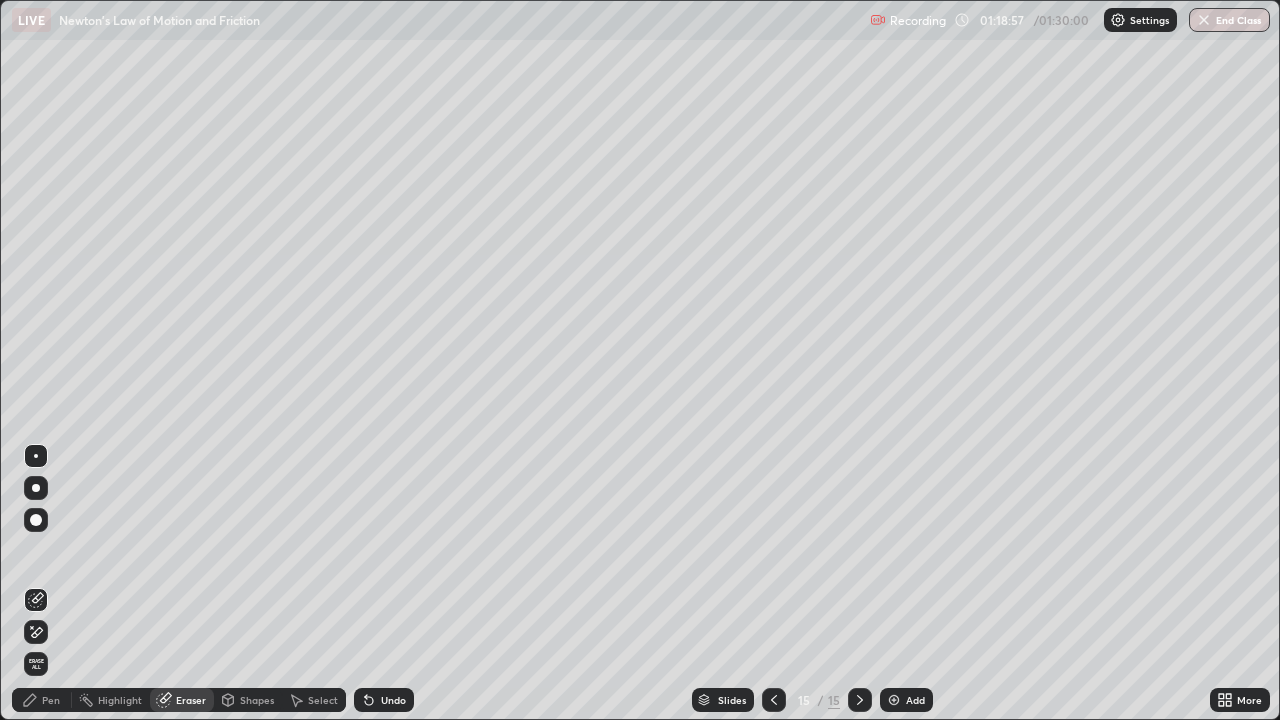 click 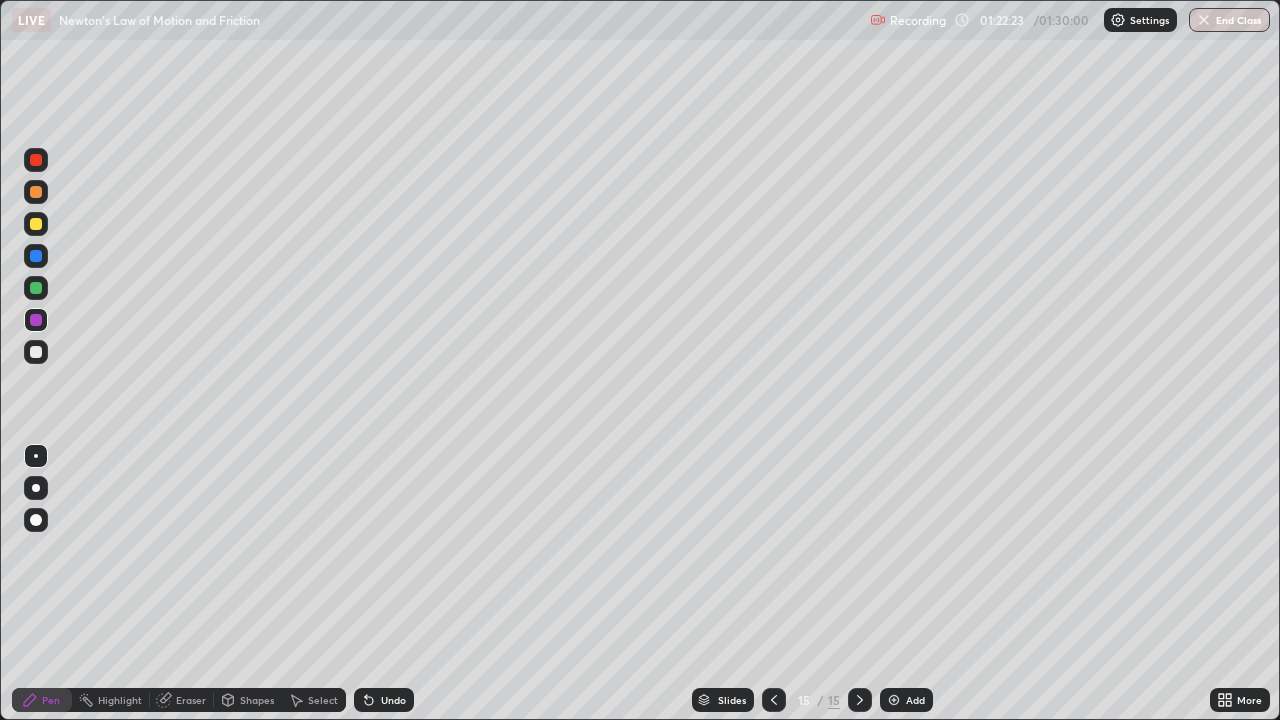 click on "Add" at bounding box center [915, 700] 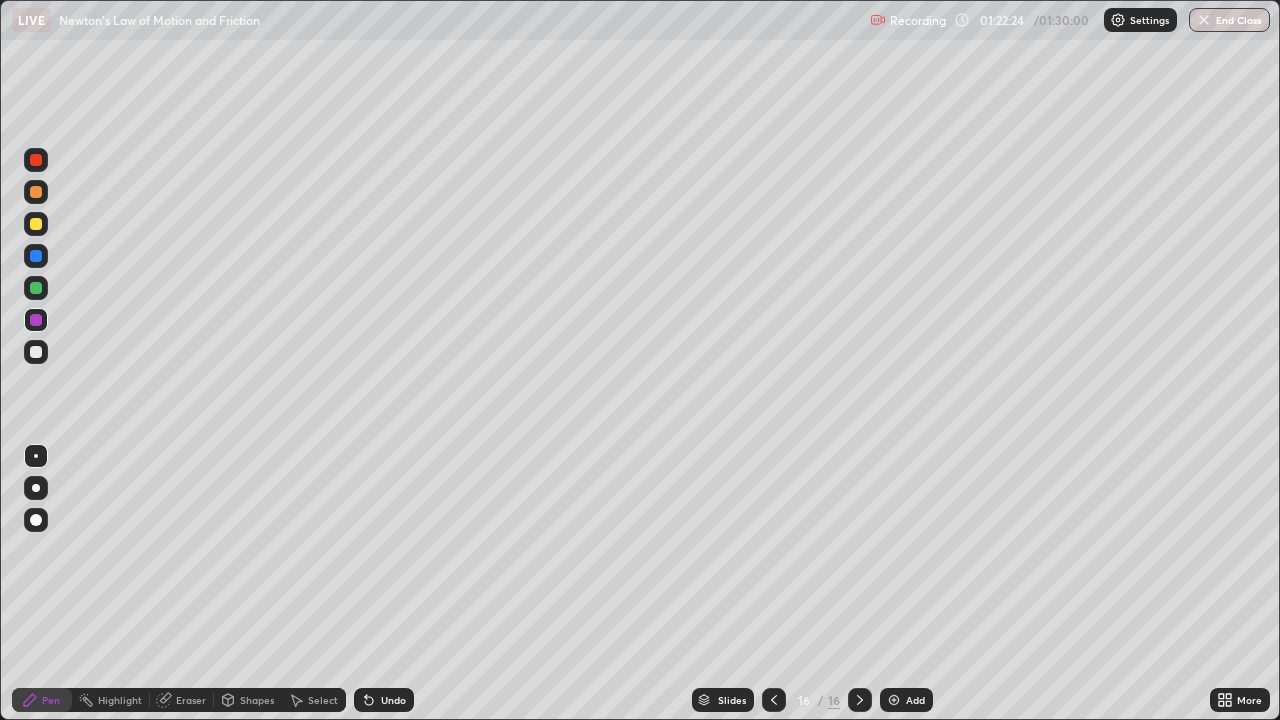 click at bounding box center (36, 352) 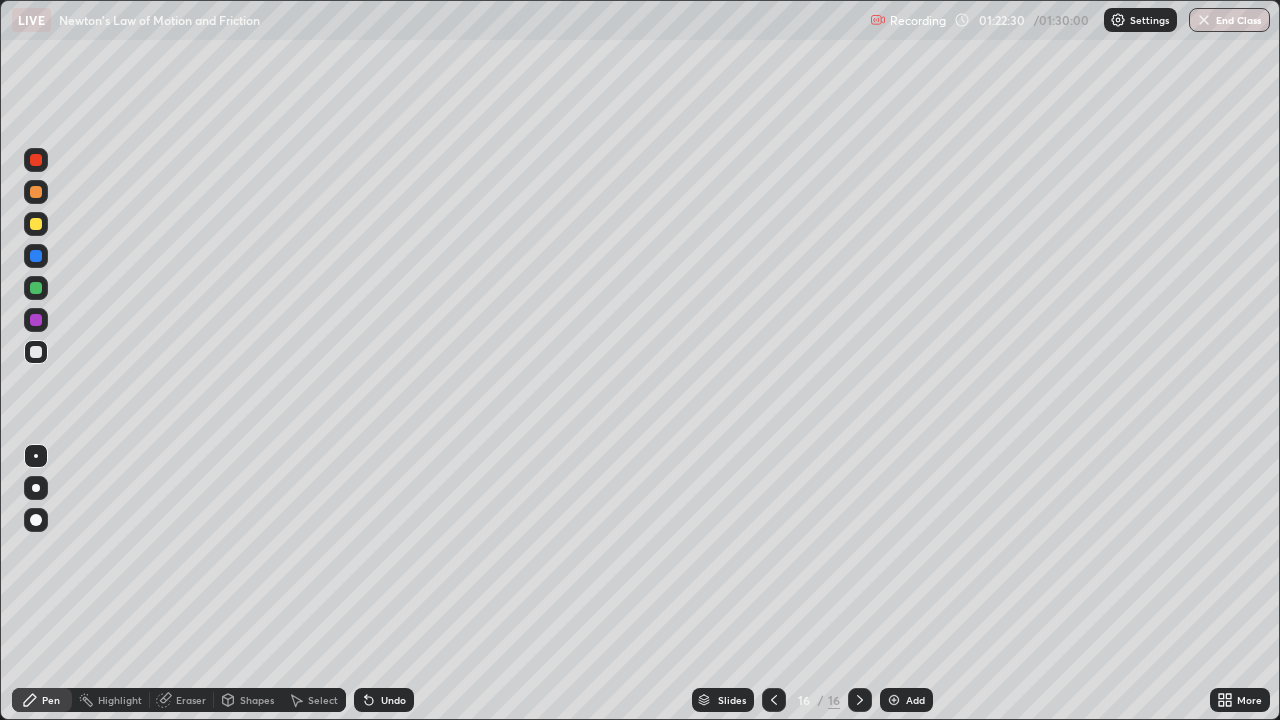 click at bounding box center (36, 288) 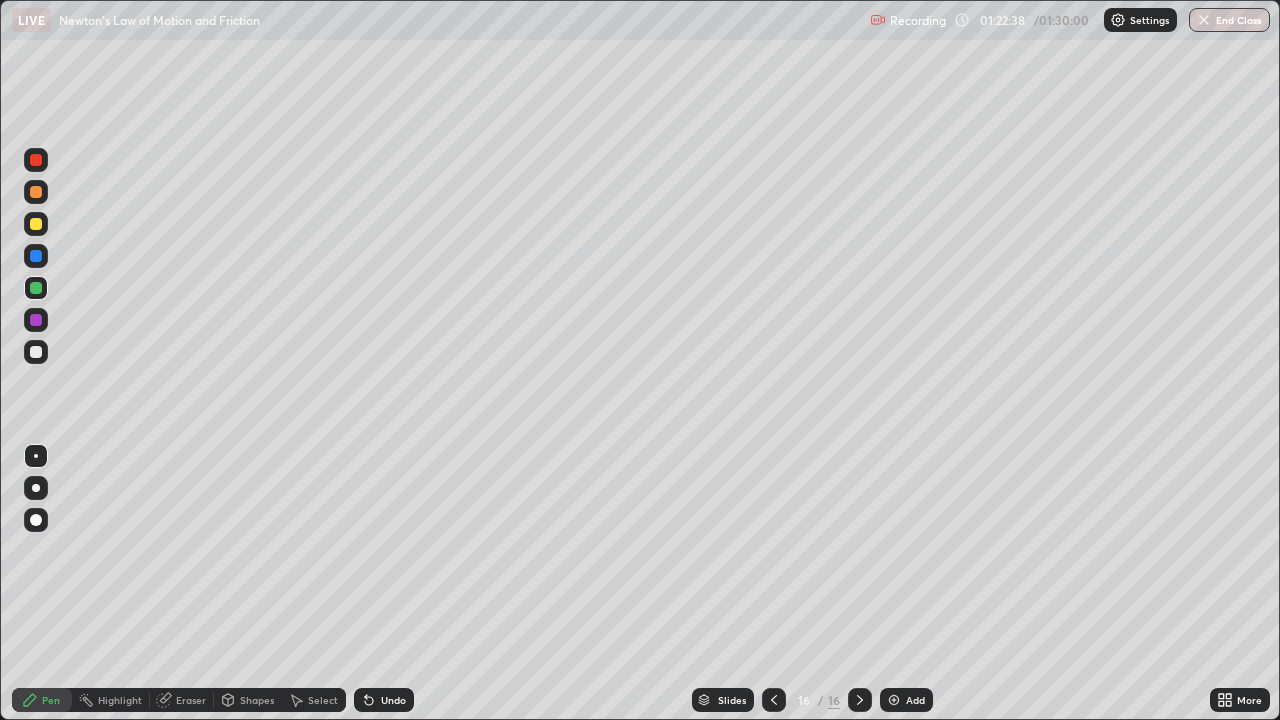 click at bounding box center (36, 288) 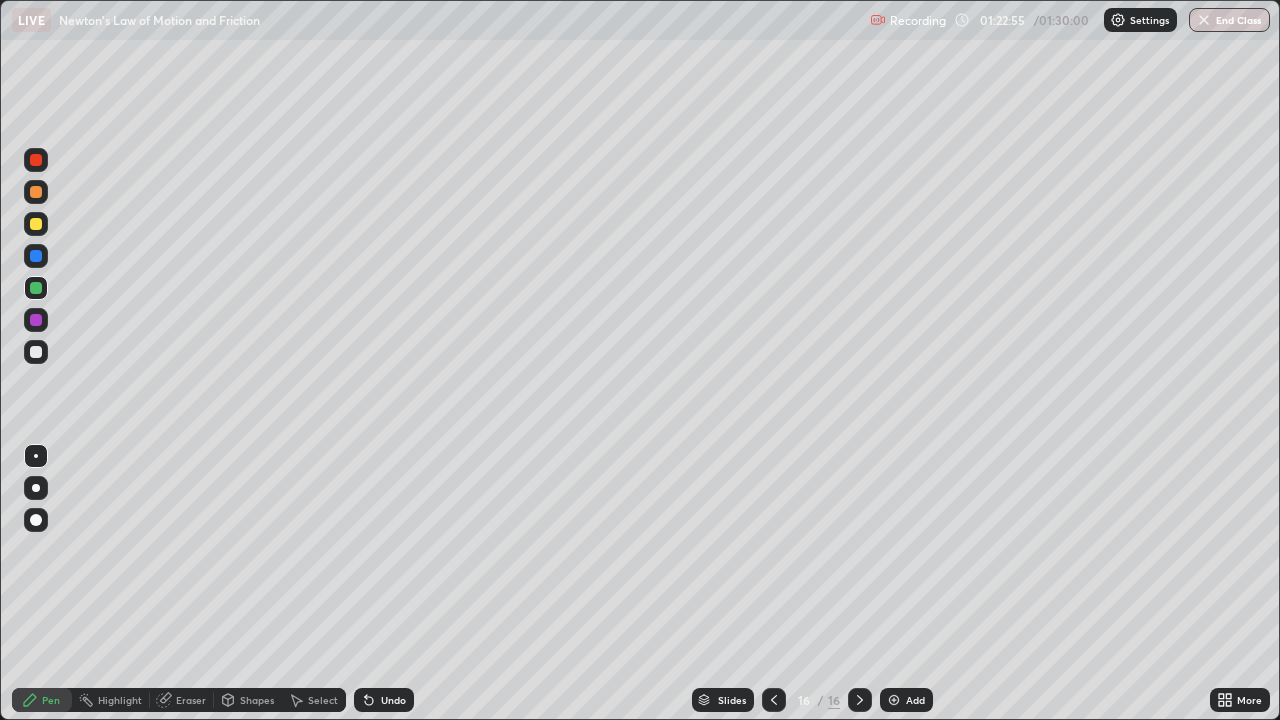 click at bounding box center [36, 160] 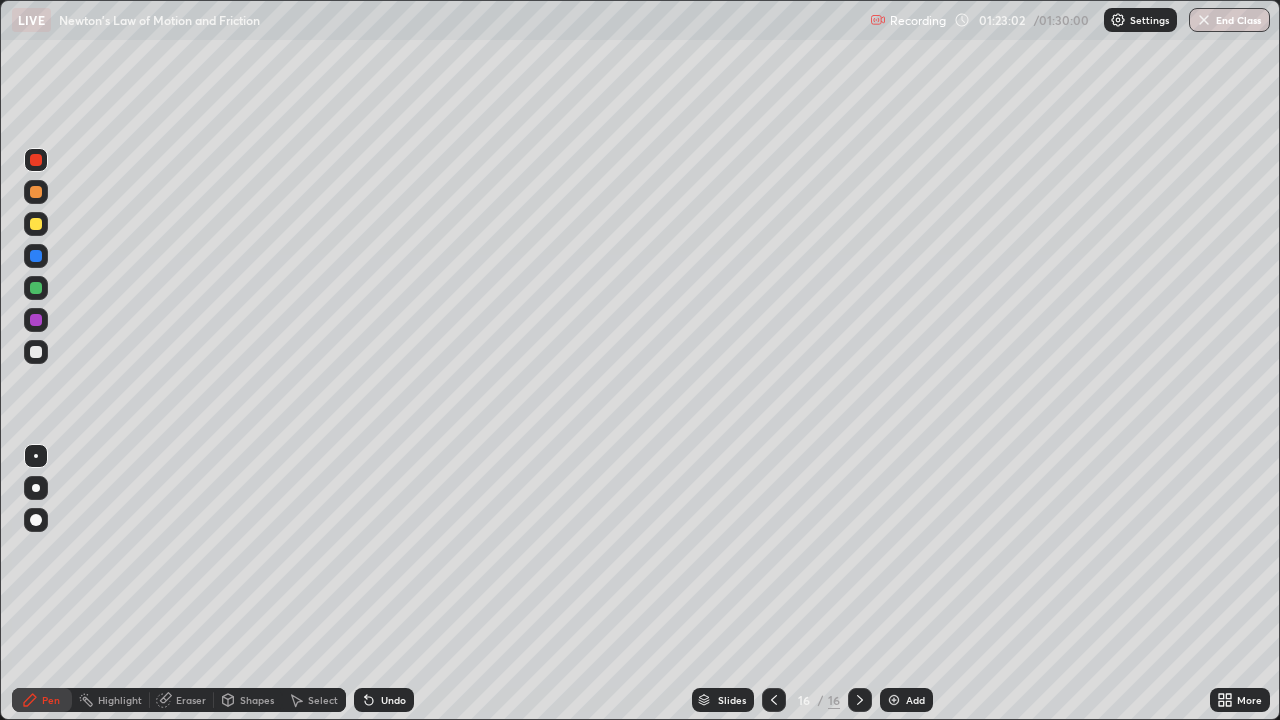 click on "Undo" at bounding box center (393, 700) 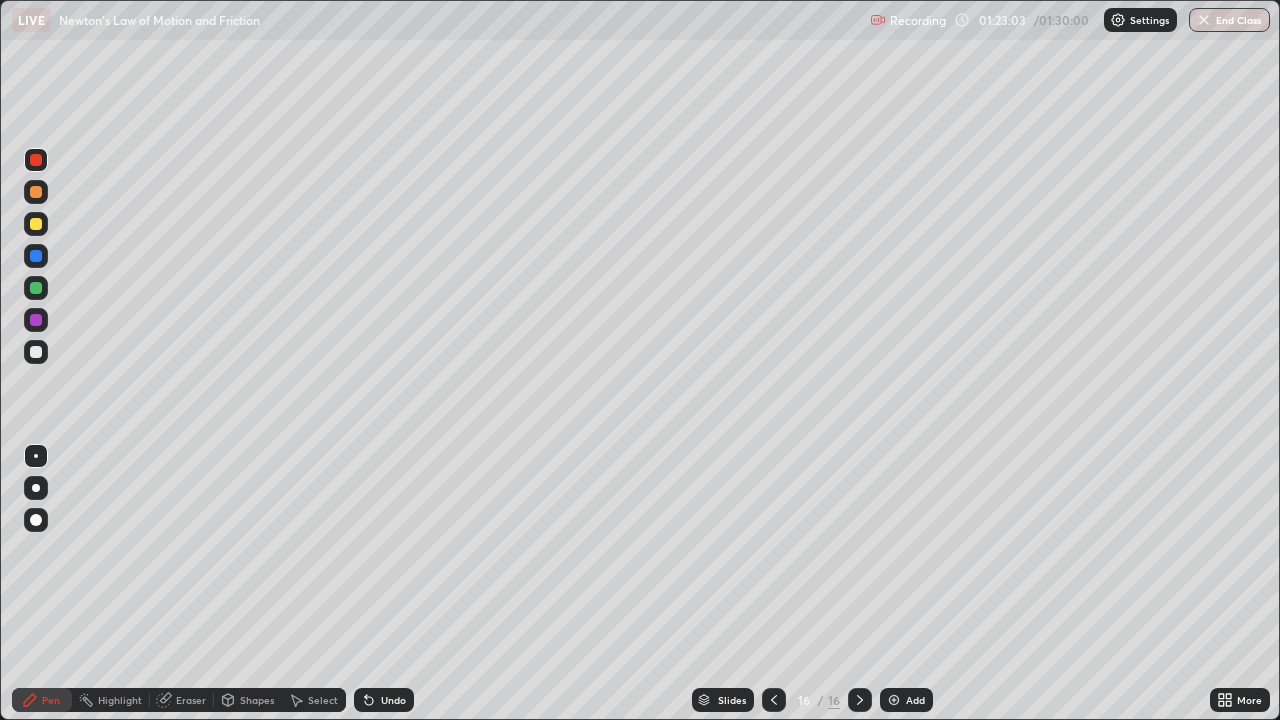 click on "Undo" at bounding box center [393, 700] 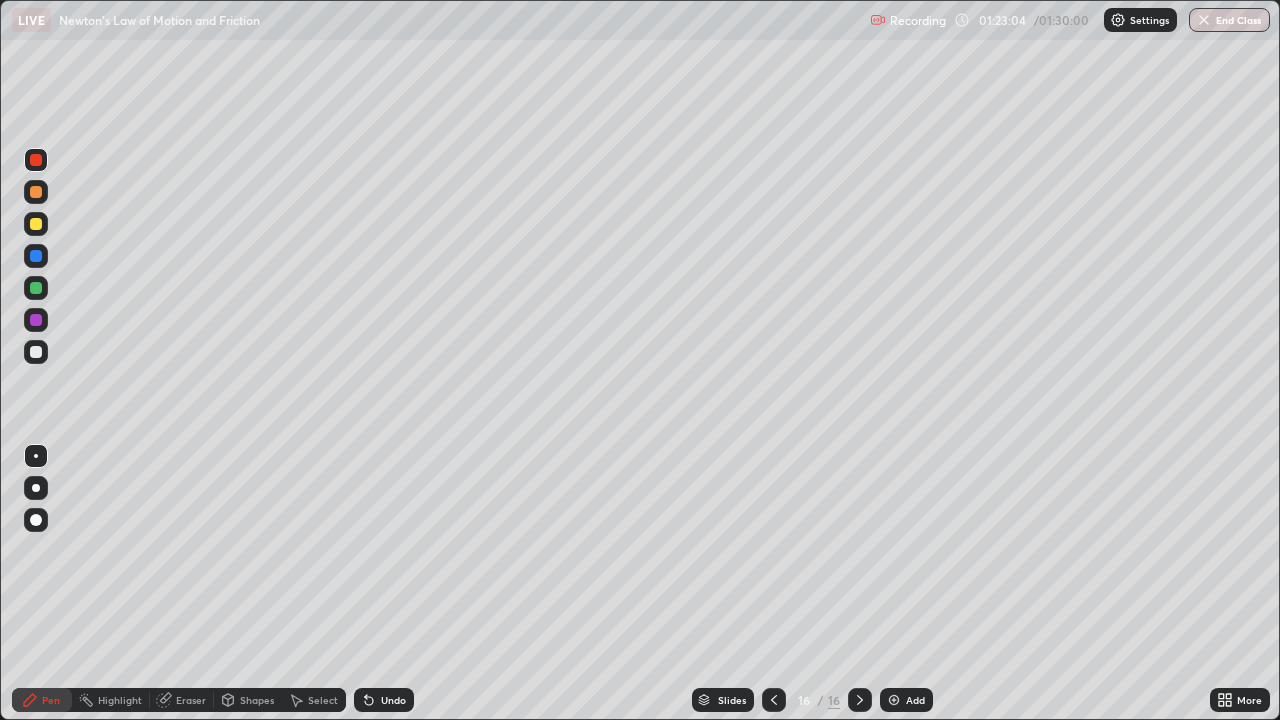 click on "Undo" at bounding box center [393, 700] 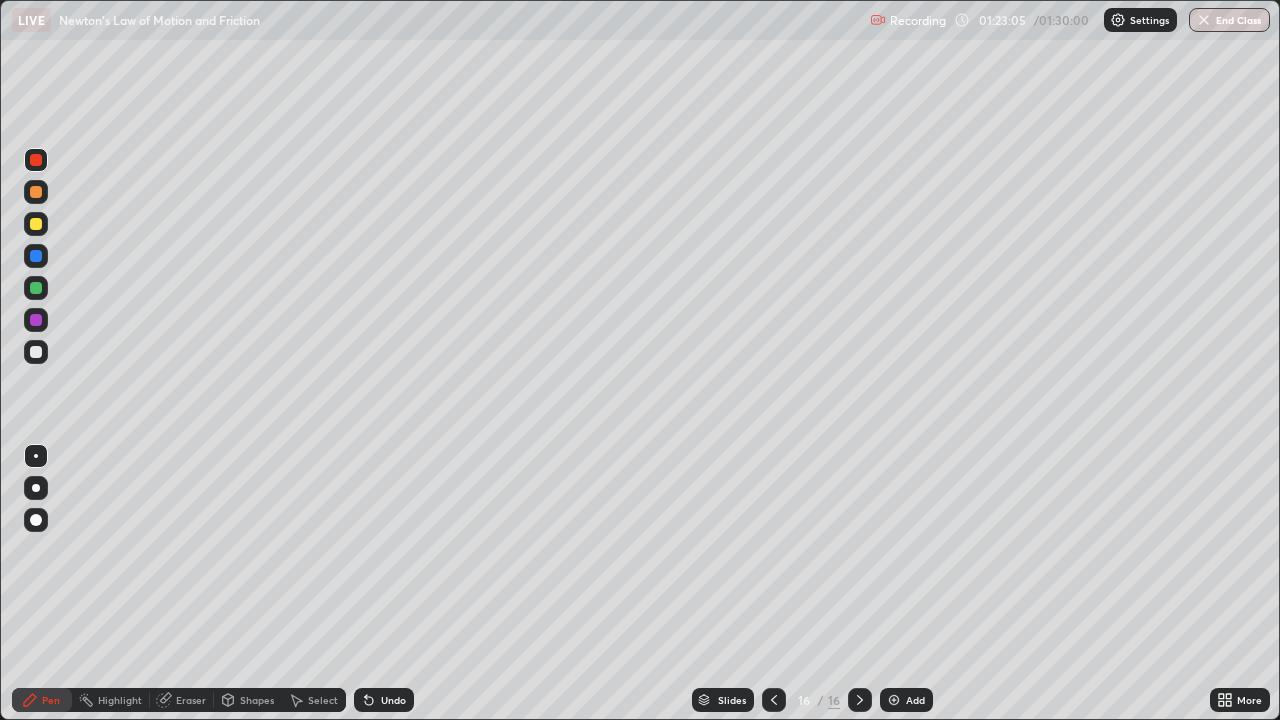 click on "Undo" at bounding box center (384, 700) 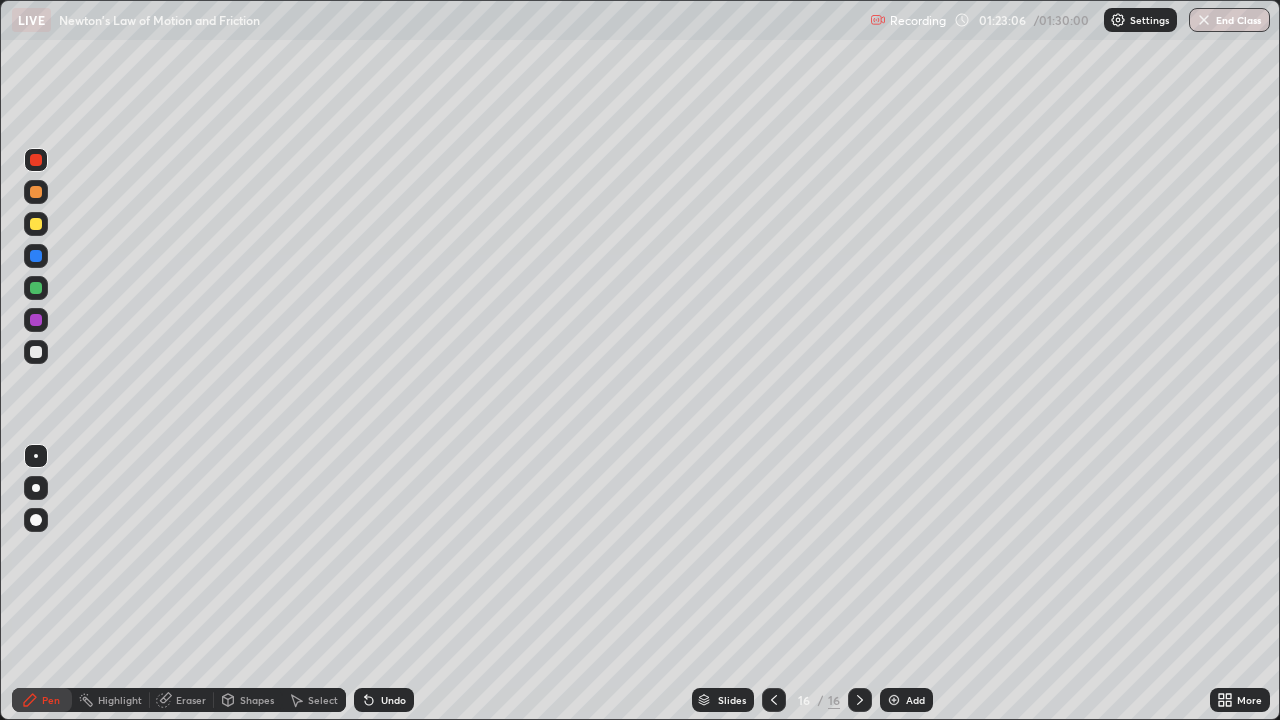 click on "Undo" at bounding box center (393, 700) 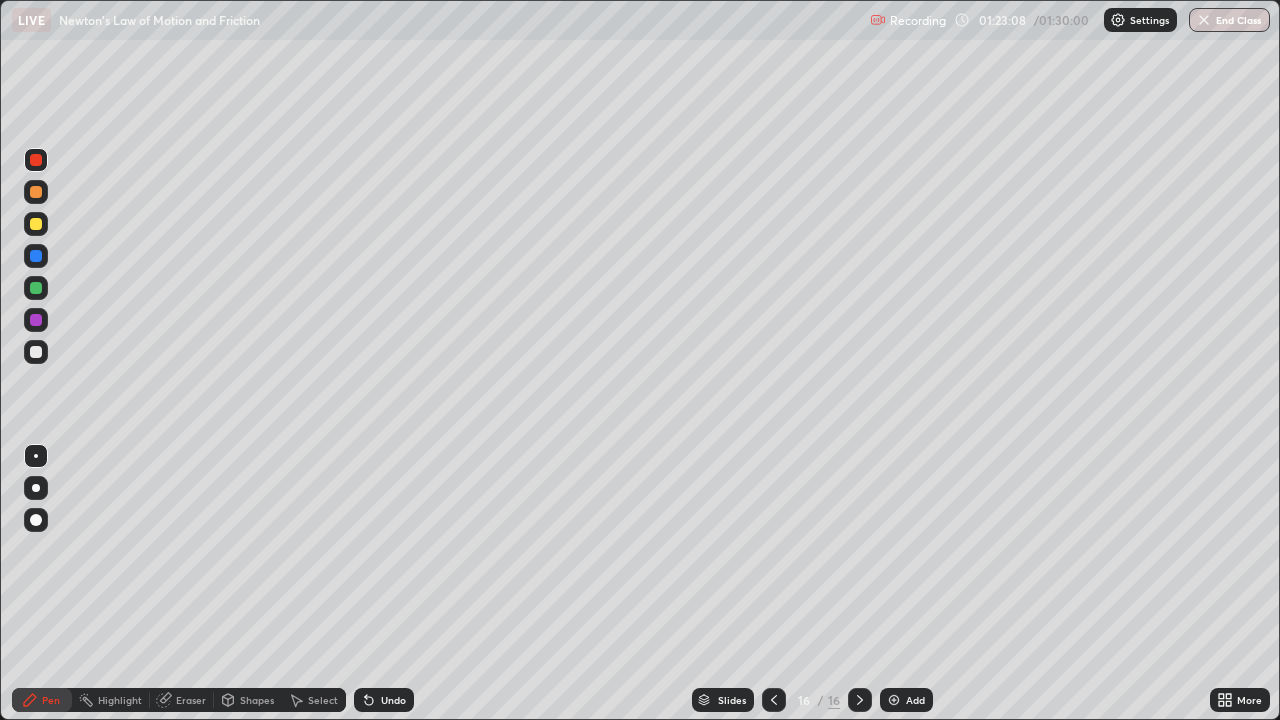 click on "Pen" at bounding box center [42, 700] 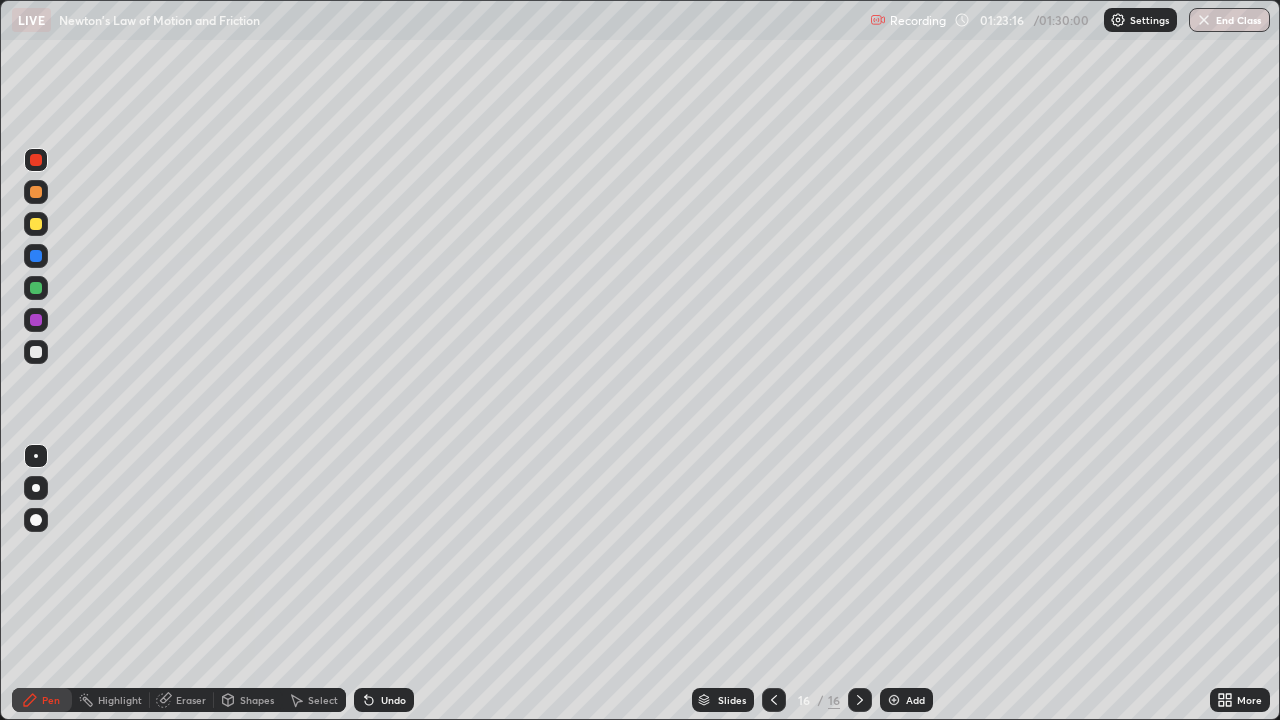 click at bounding box center [36, 320] 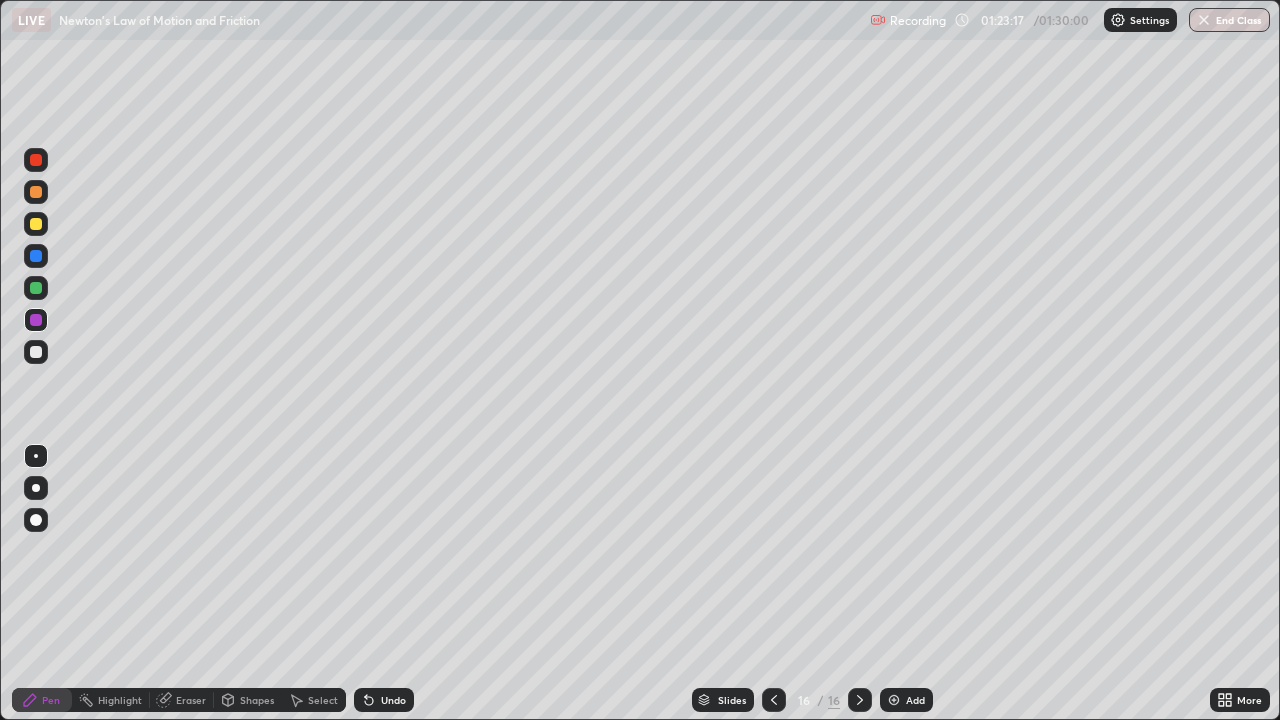 click at bounding box center [36, 288] 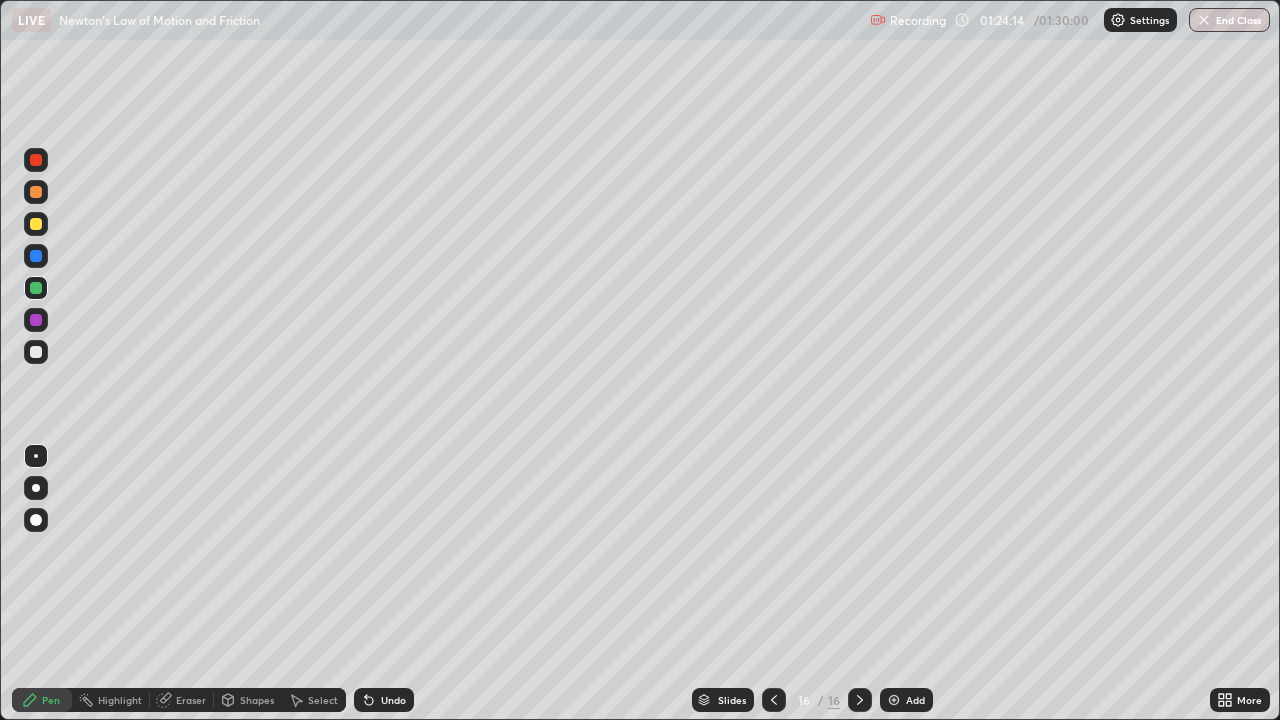 click at bounding box center [36, 352] 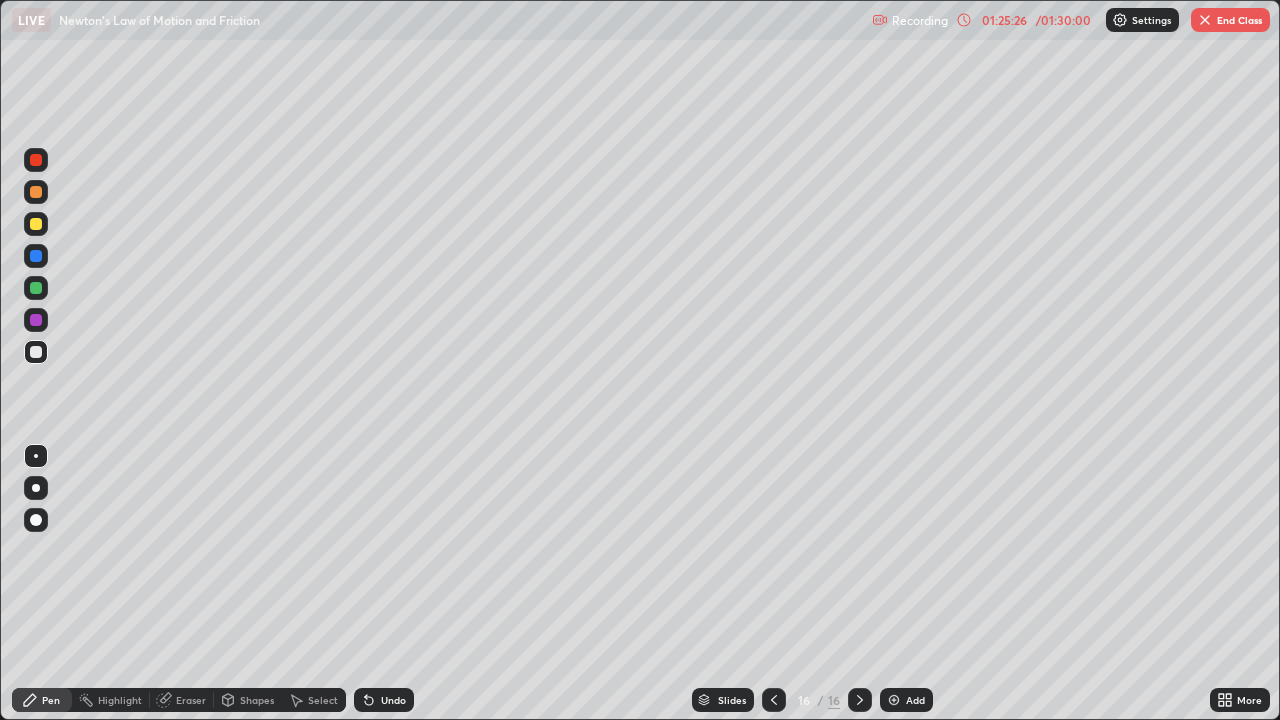 click on "End Class" at bounding box center (1230, 20) 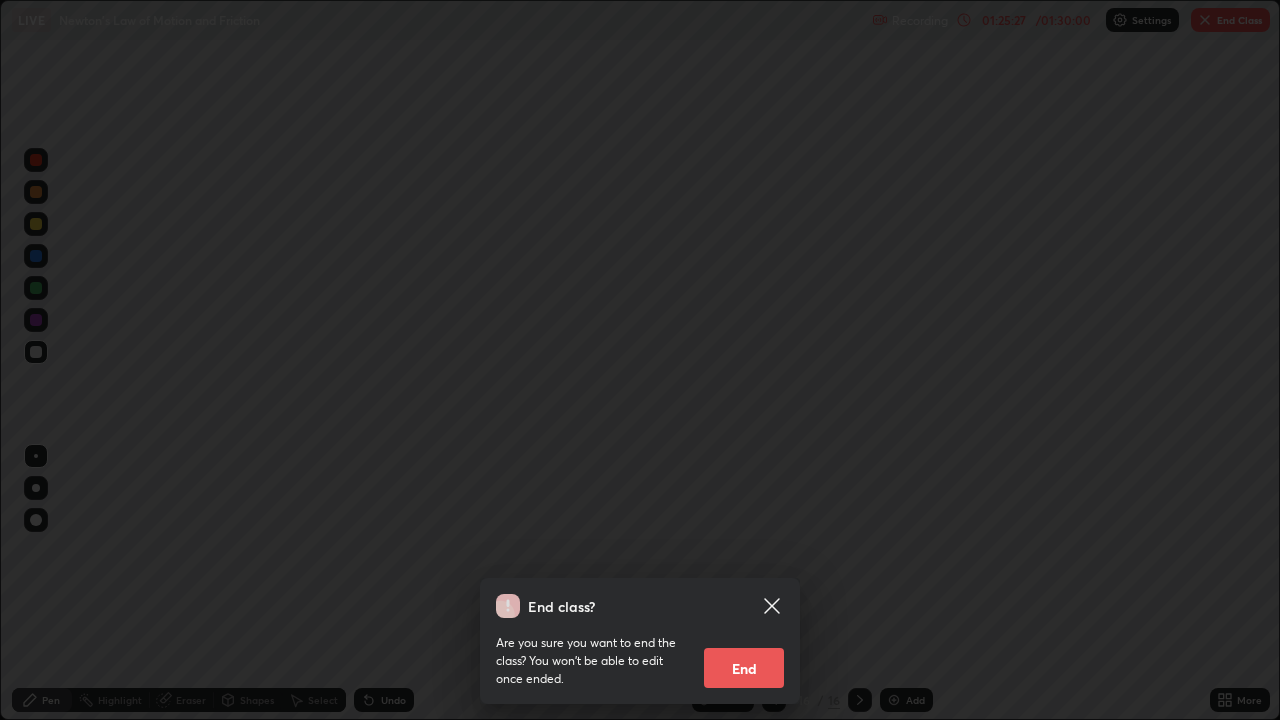 click on "End" at bounding box center (744, 668) 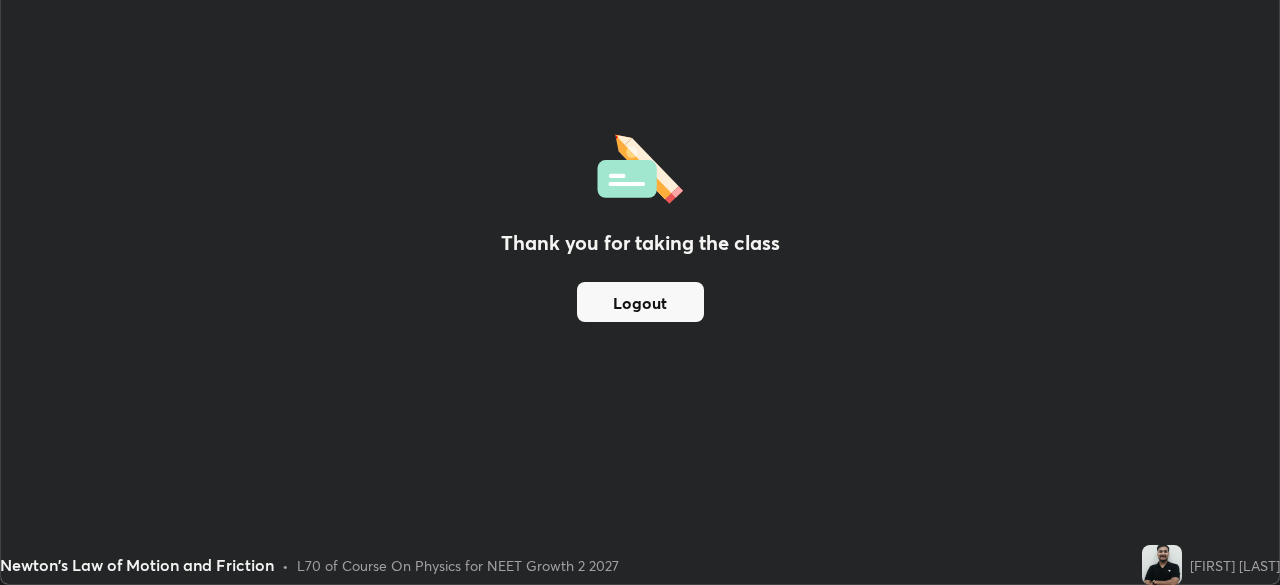 scroll, scrollTop: 585, scrollLeft: 1280, axis: both 